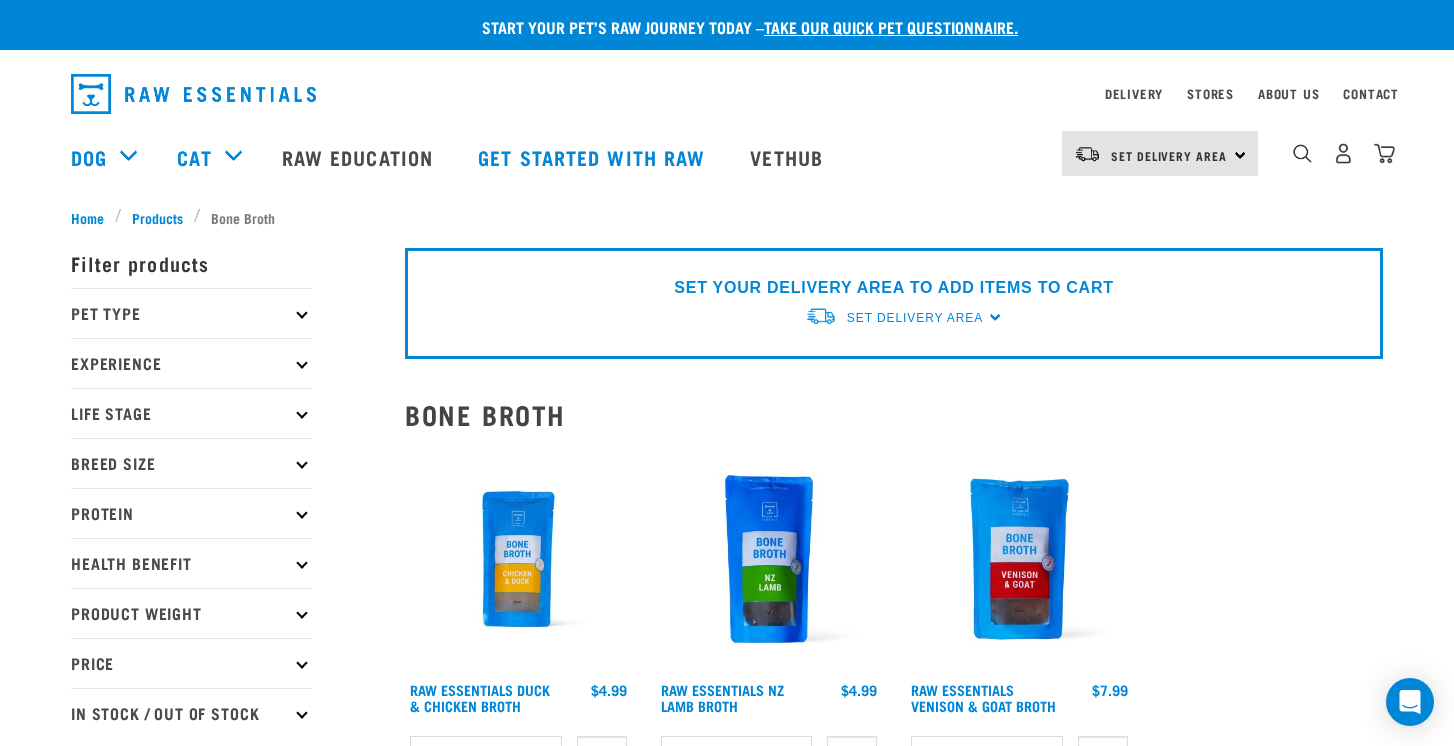 scroll, scrollTop: 0, scrollLeft: 0, axis: both 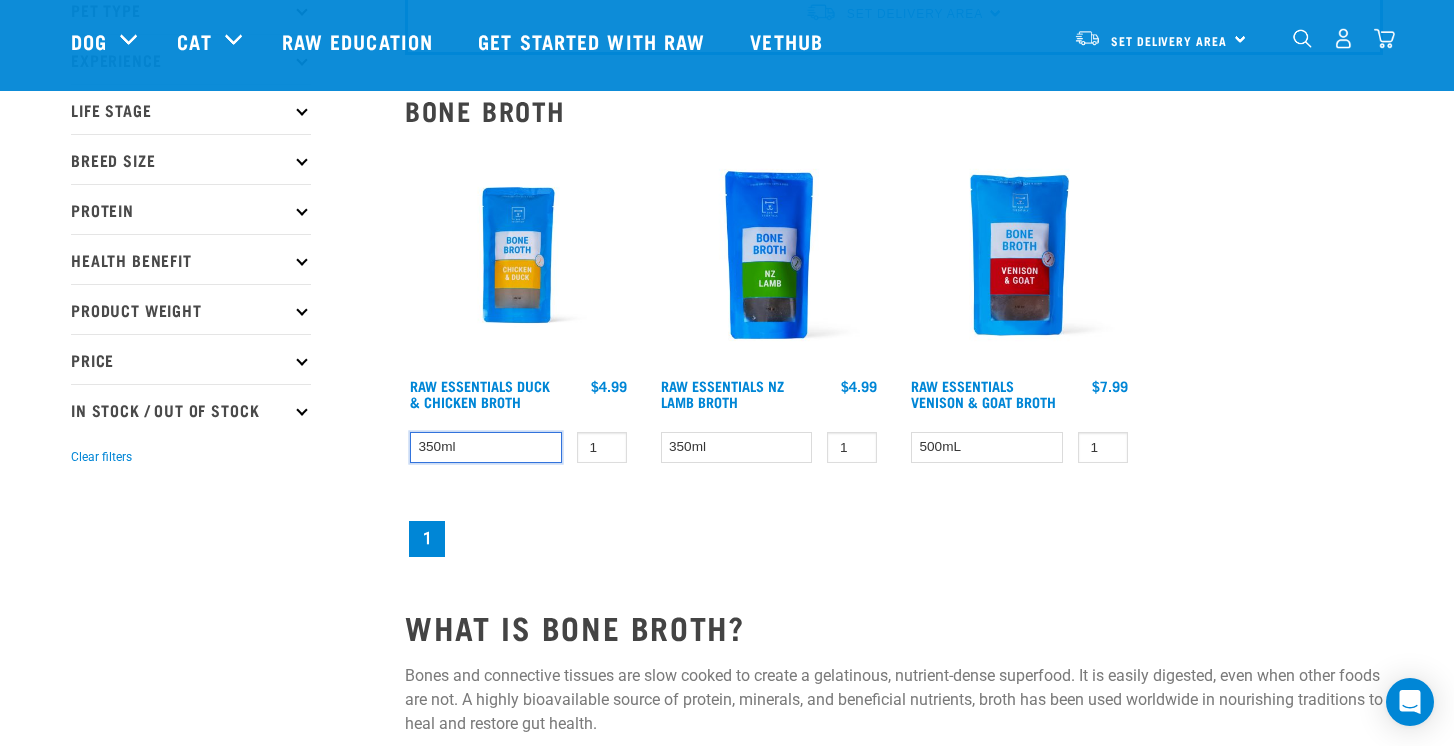 click on "350ml" at bounding box center (486, 447) 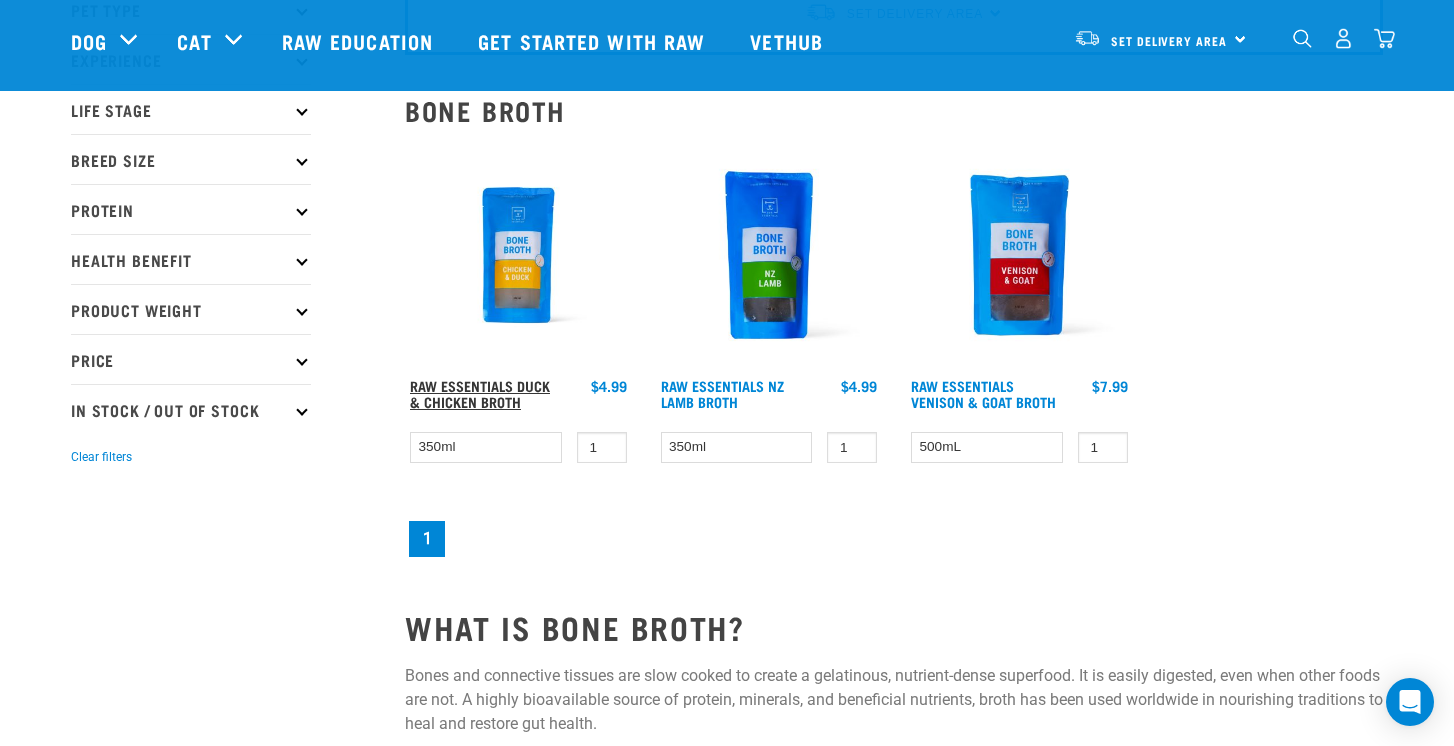 click on "Raw Essentials Duck & Chicken Broth" at bounding box center [480, 393] 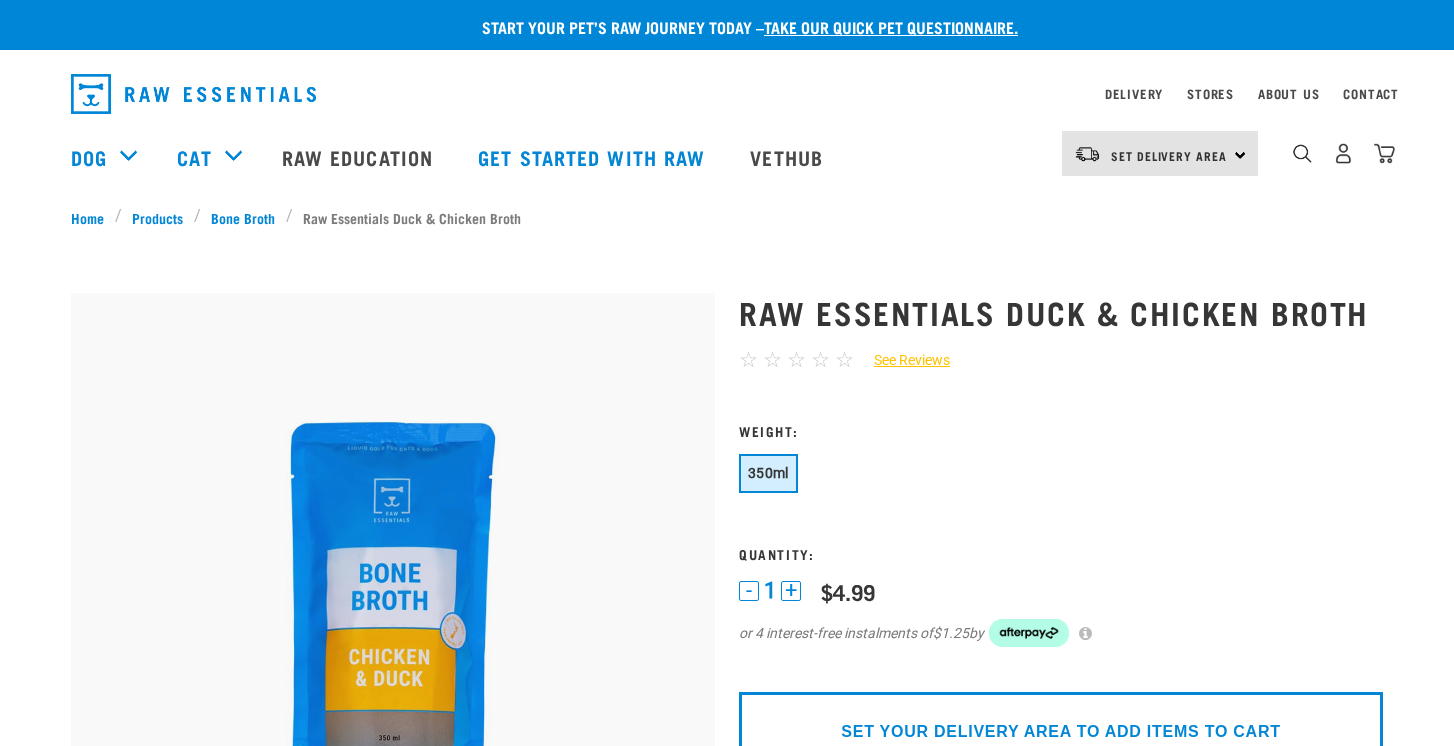scroll, scrollTop: 0, scrollLeft: 0, axis: both 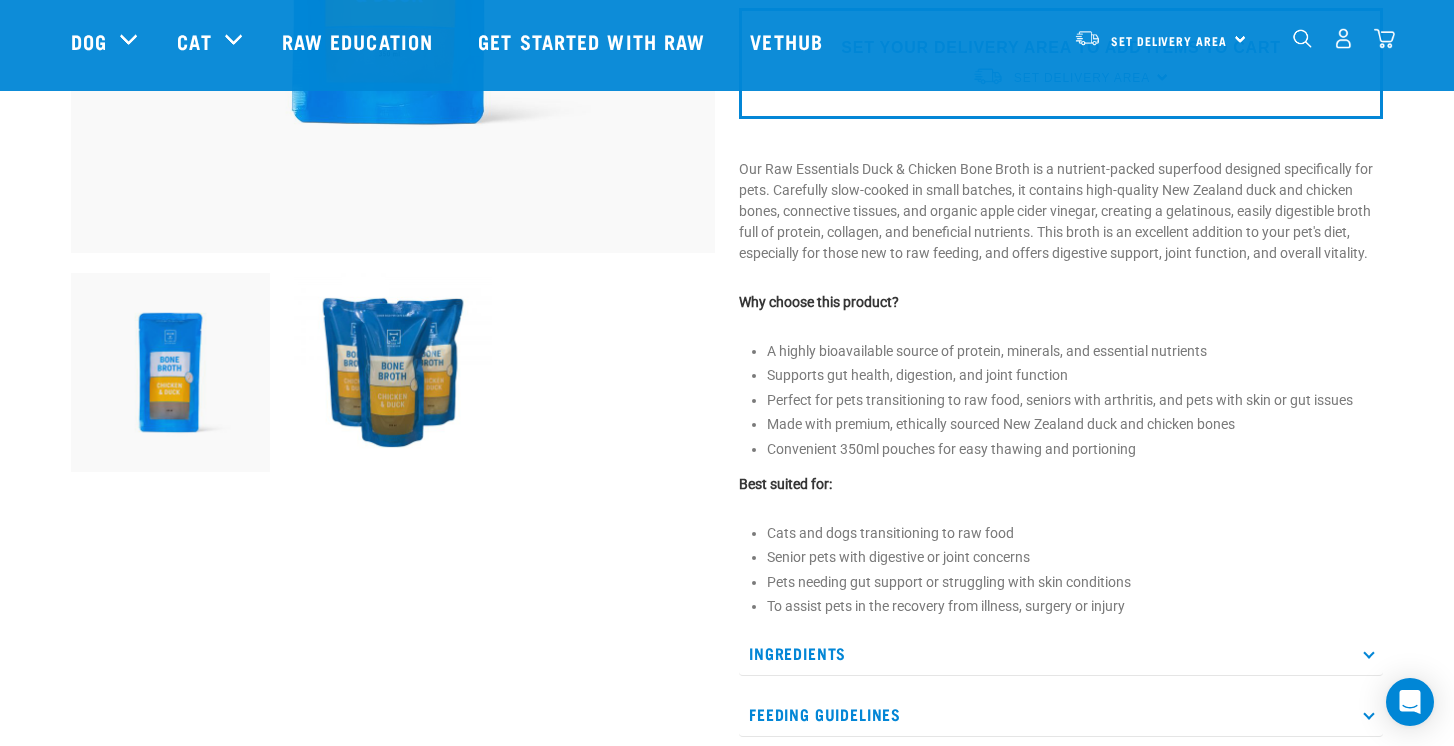 click at bounding box center [1368, 653] 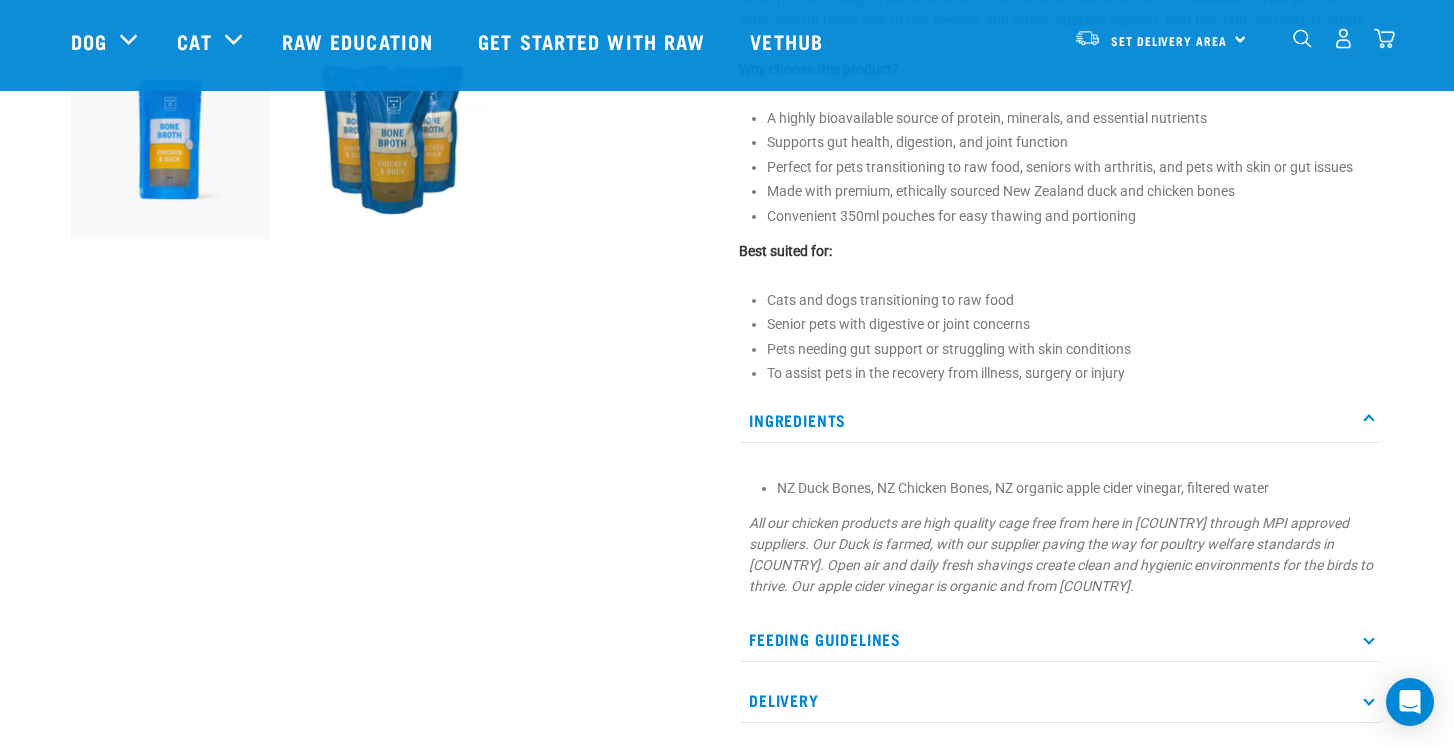 scroll, scrollTop: 837, scrollLeft: 0, axis: vertical 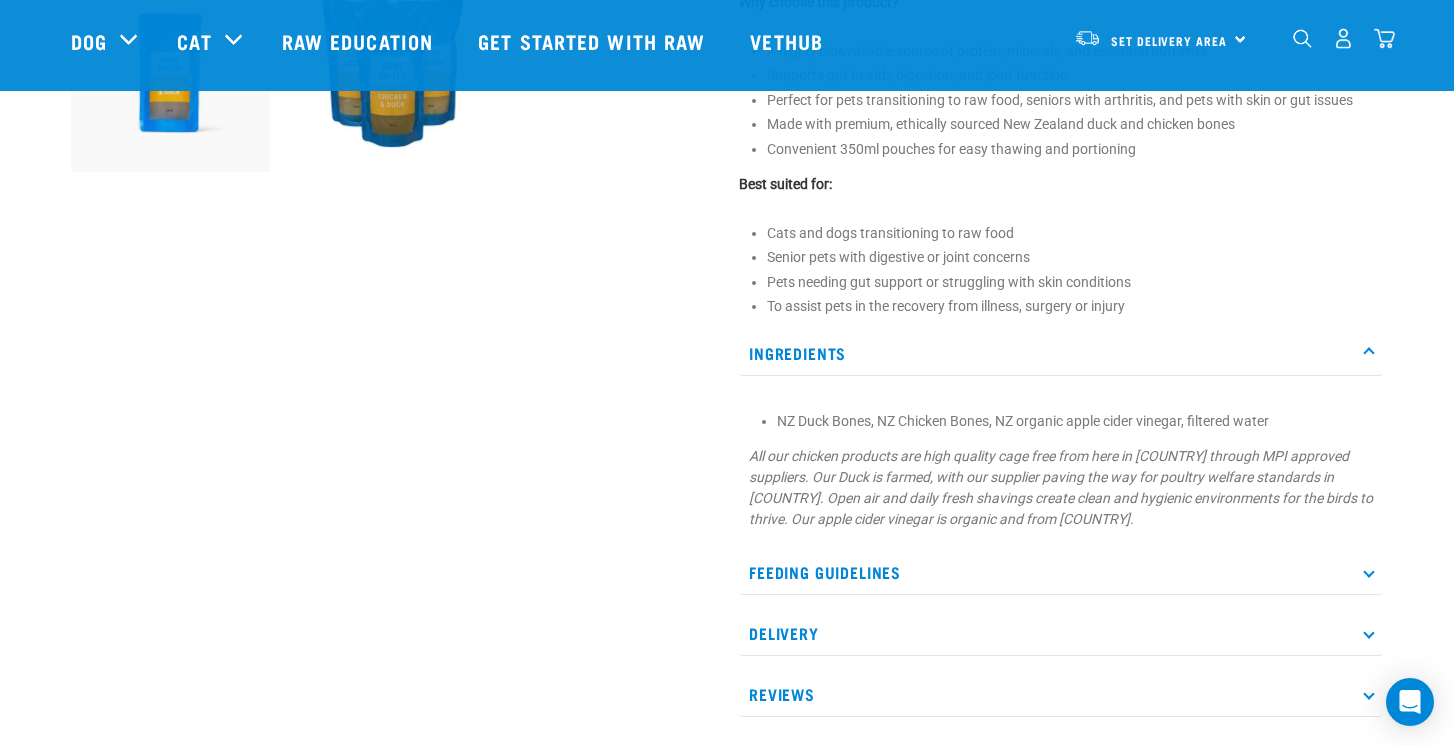 click on "Feeding Guidelines" at bounding box center (1061, 572) 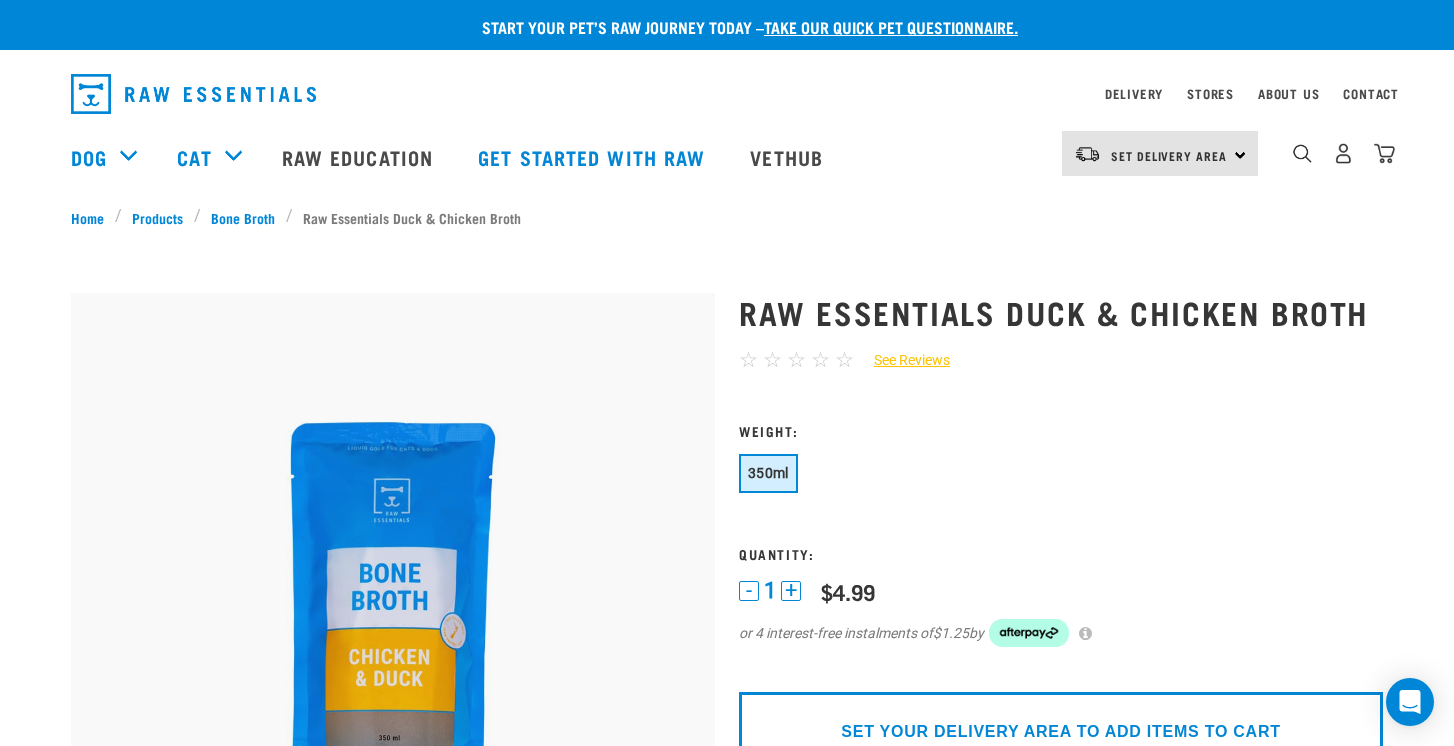 scroll, scrollTop: 507, scrollLeft: 0, axis: vertical 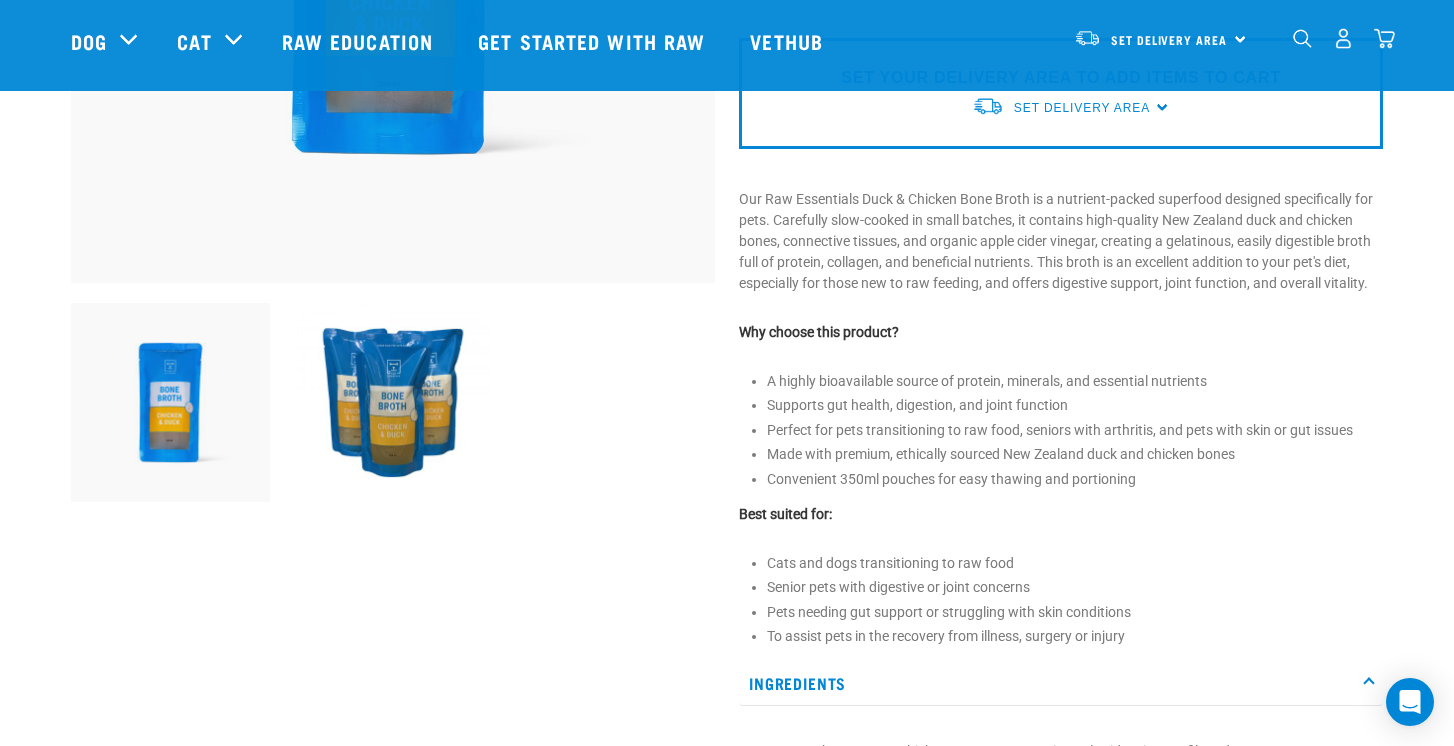 click at bounding box center [393, 402] 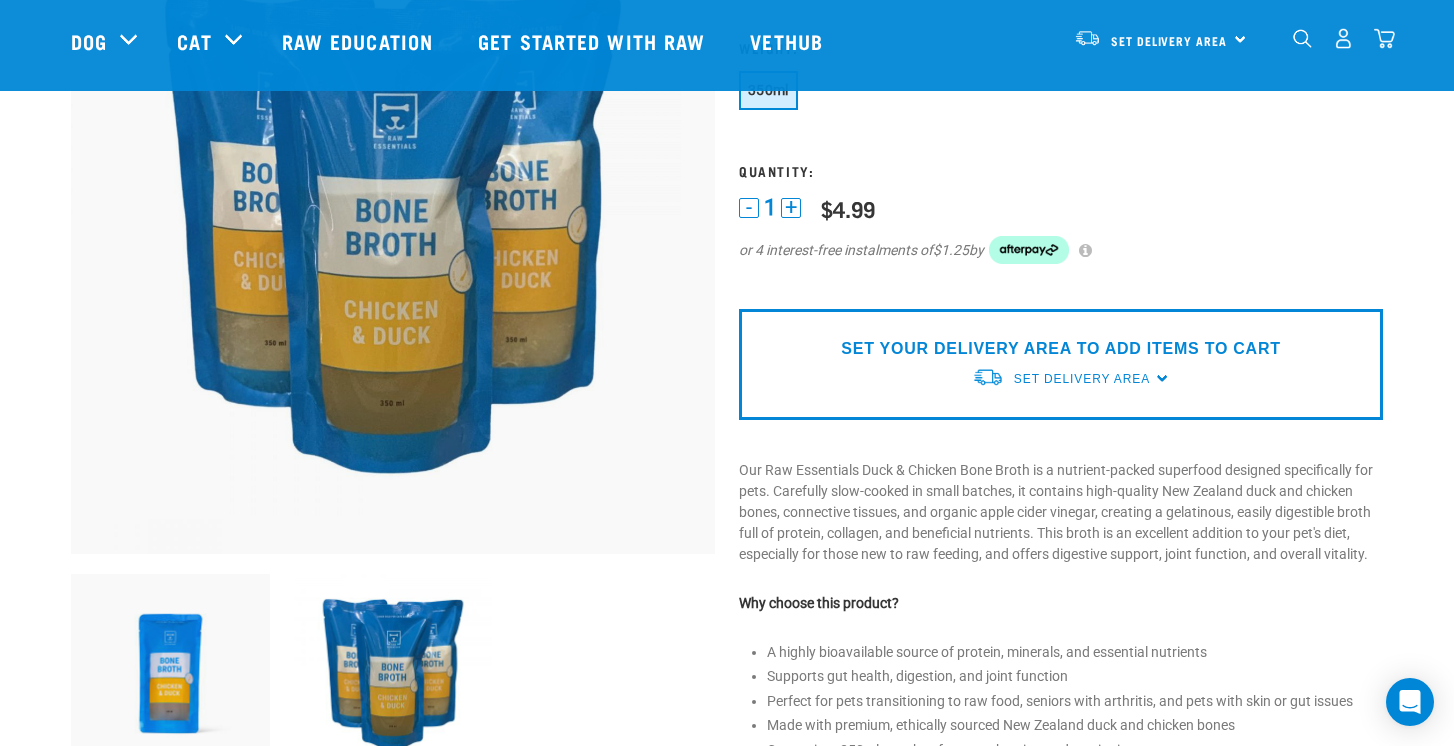 scroll, scrollTop: 250, scrollLeft: 0, axis: vertical 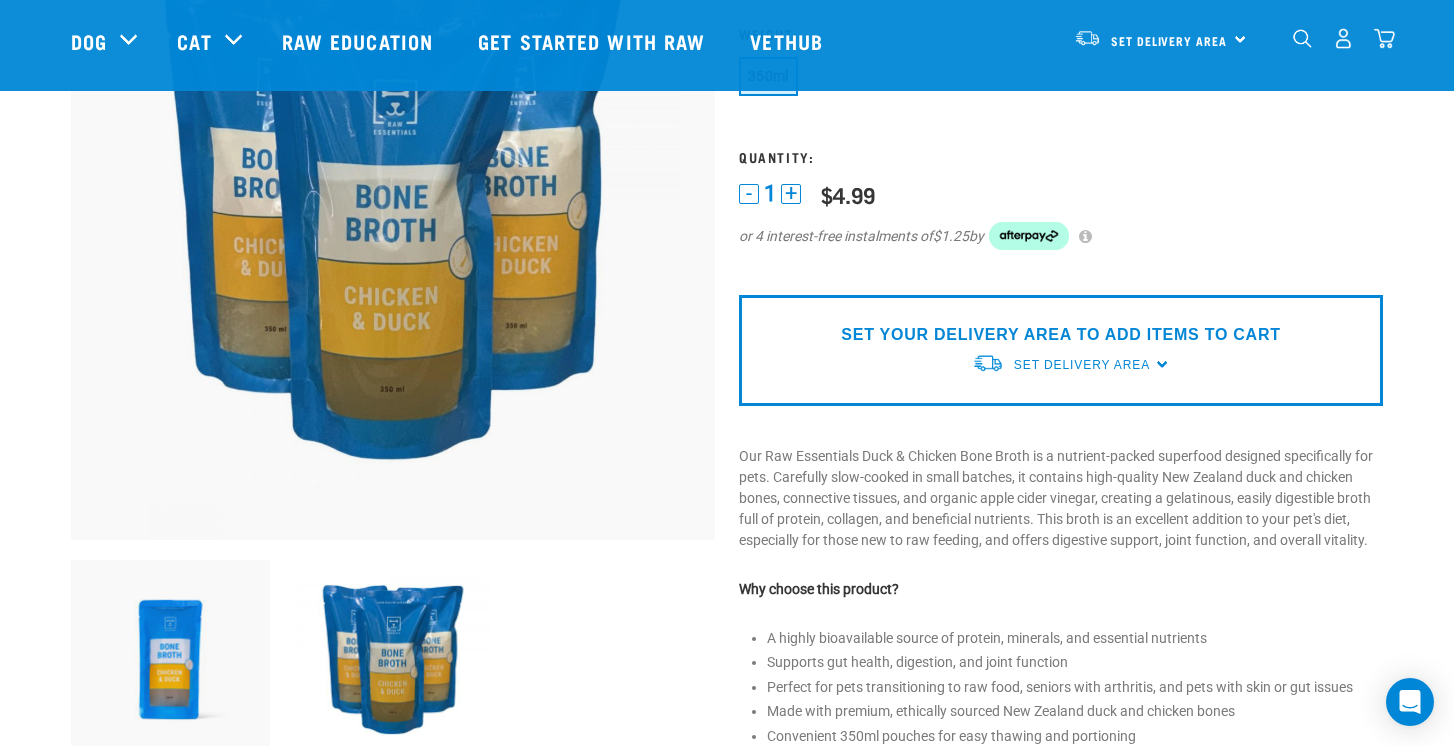 click at bounding box center [170, 659] 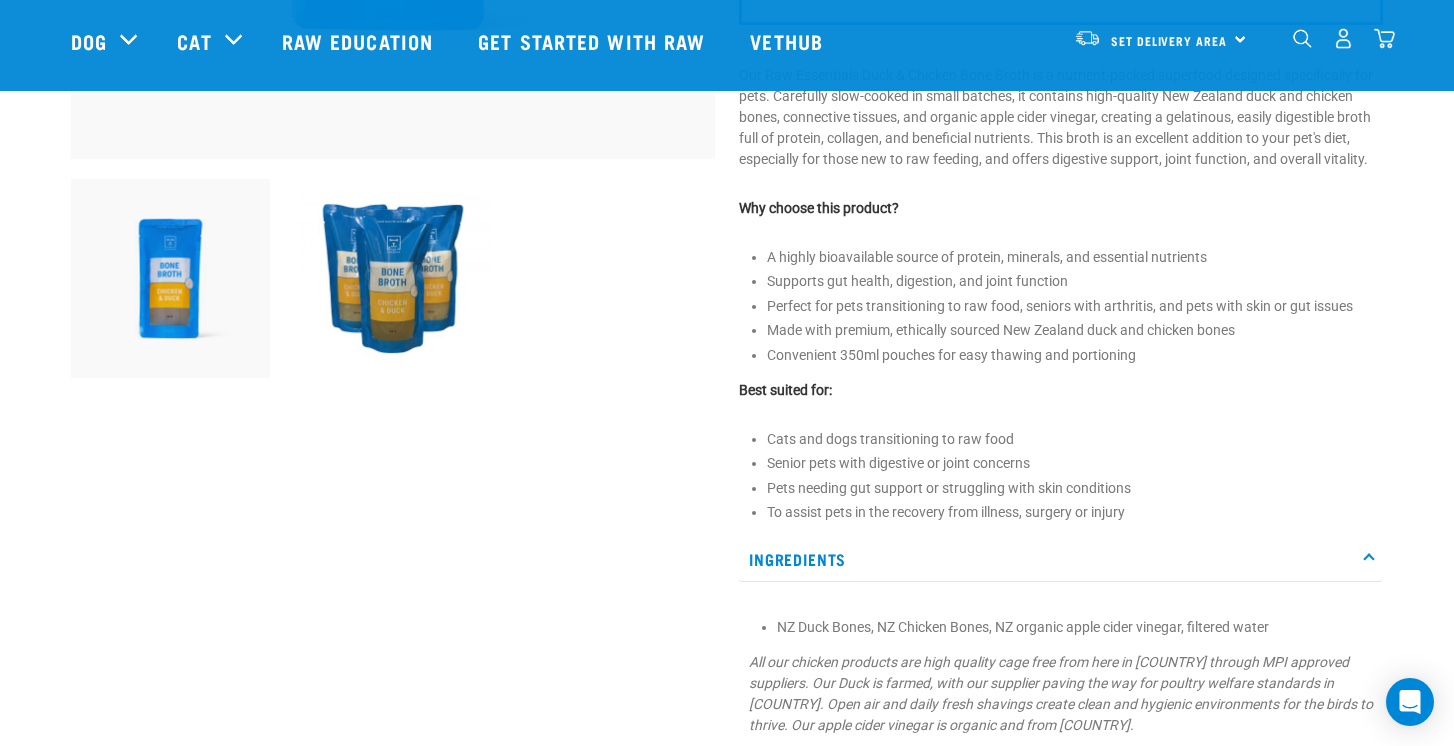 scroll, scrollTop: 635, scrollLeft: 0, axis: vertical 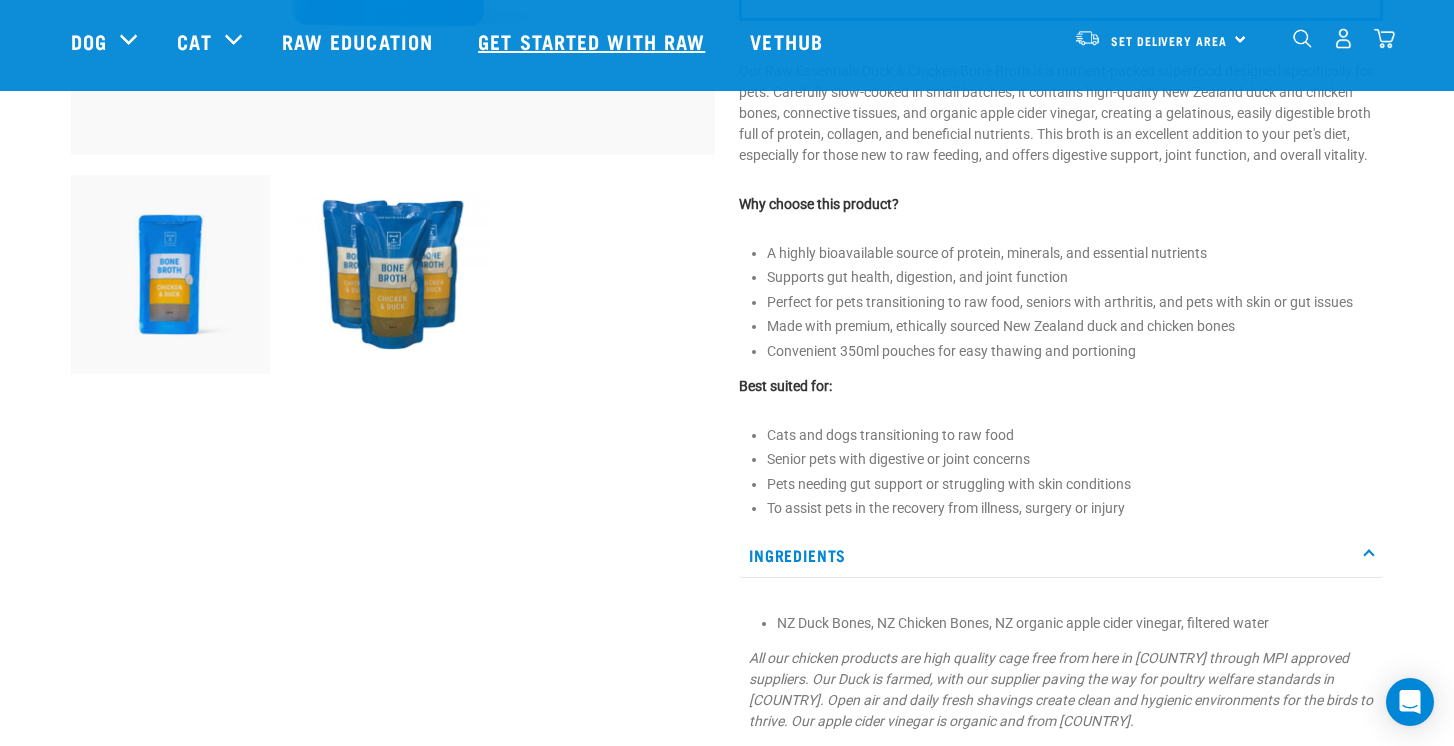 click on "Get started with Raw" at bounding box center [594, 41] 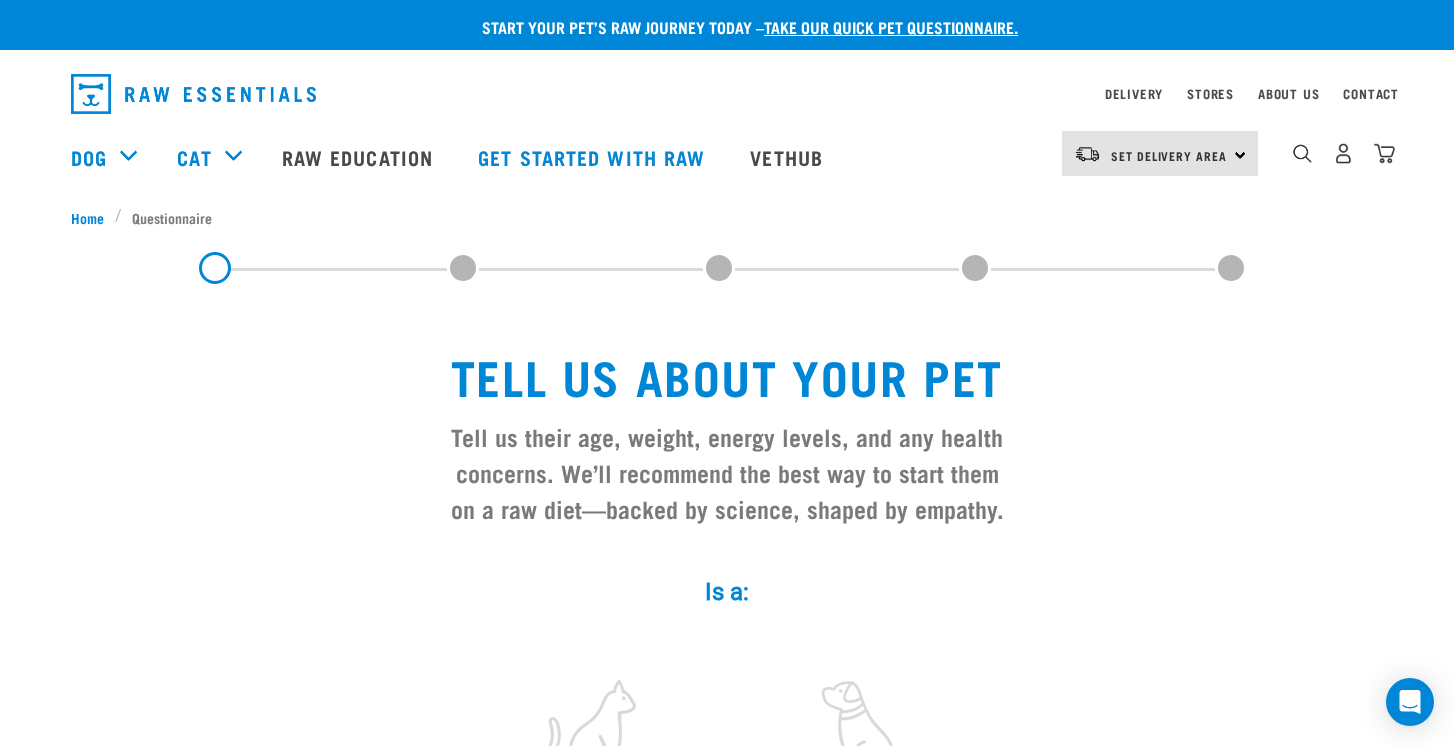 scroll, scrollTop: 0, scrollLeft: 0, axis: both 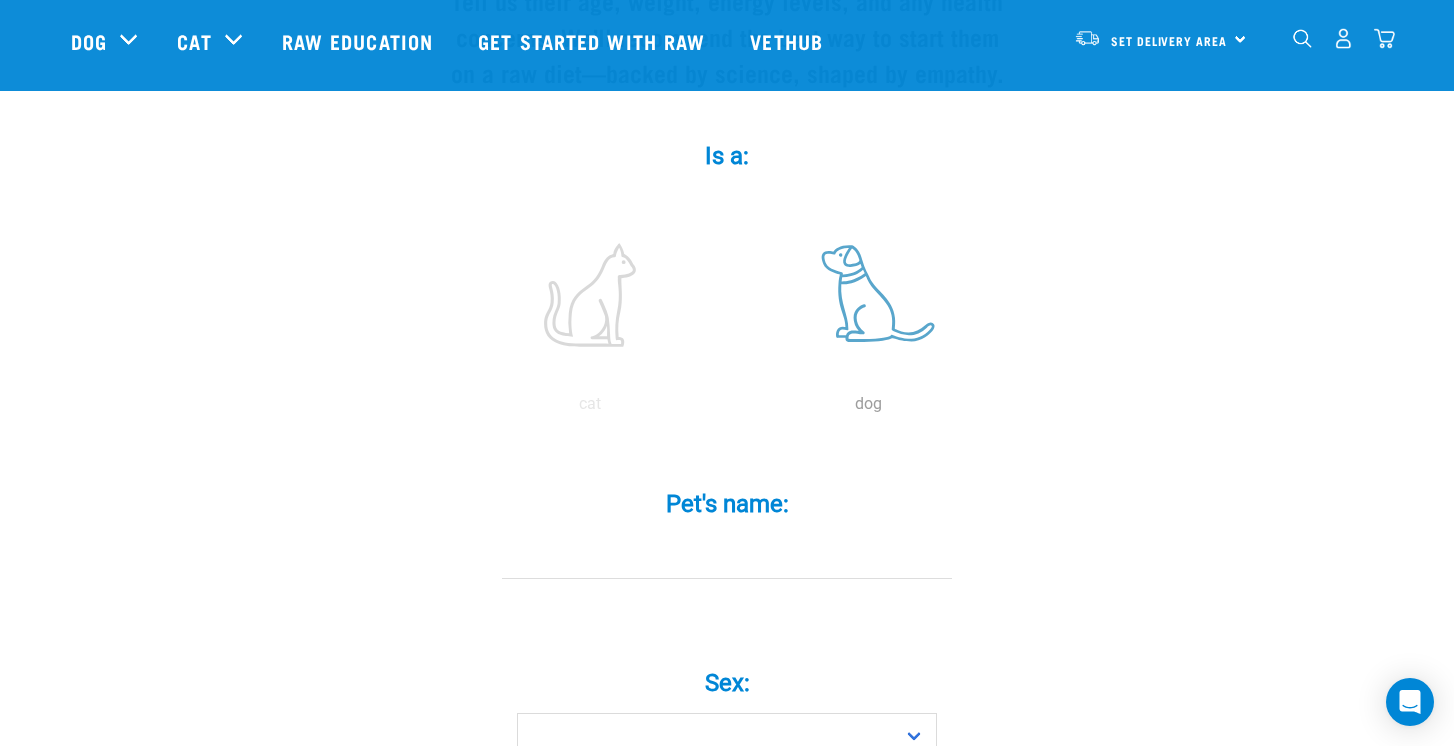 click at bounding box center (868, 295) 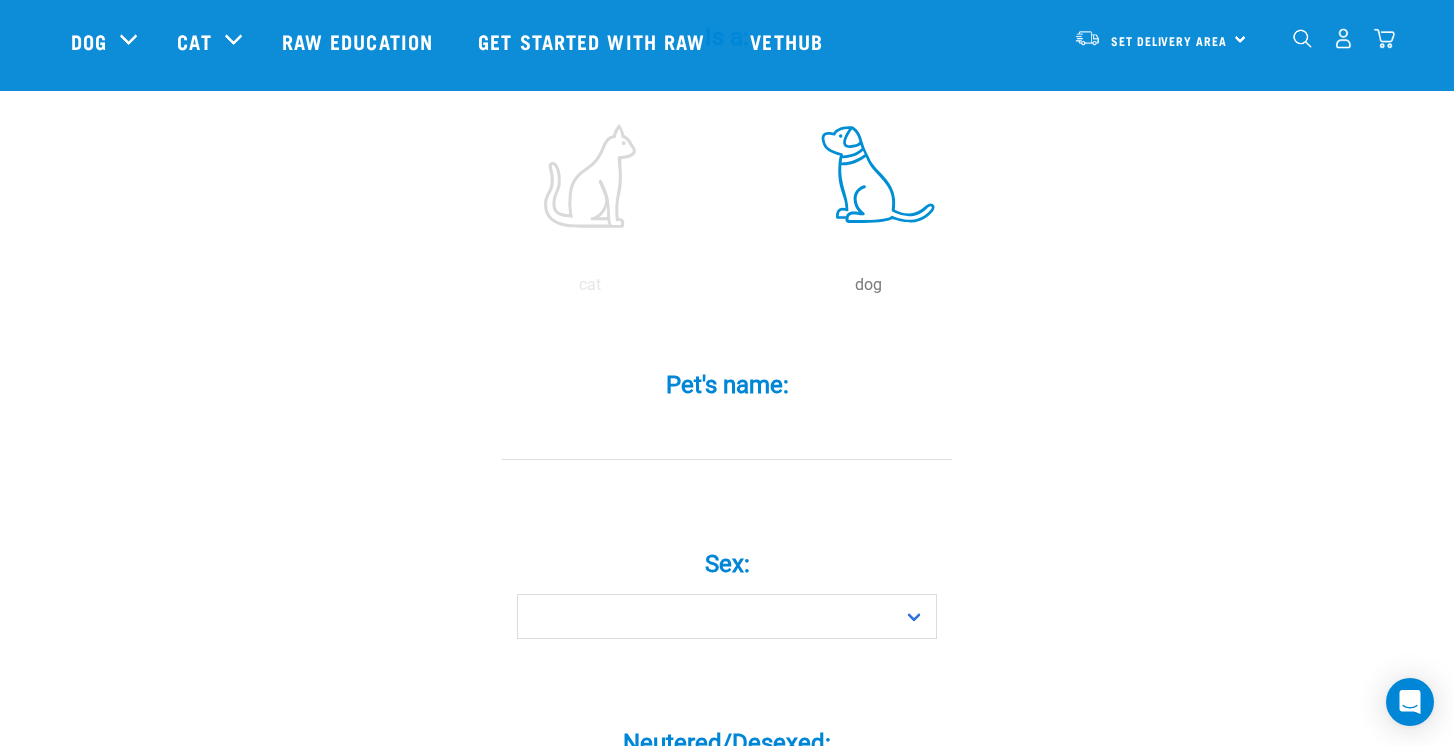 scroll, scrollTop: 437, scrollLeft: 0, axis: vertical 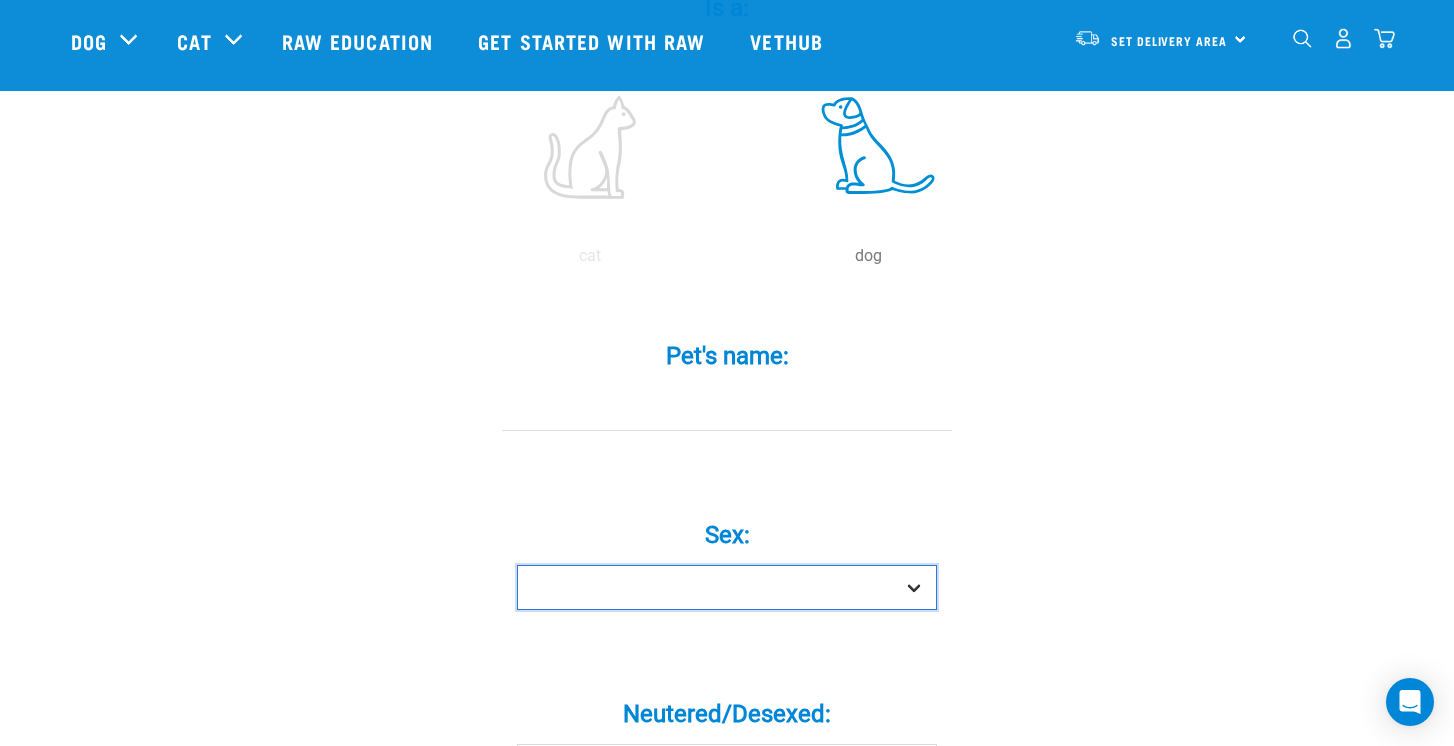 click on "Boy
Girl" at bounding box center [727, 587] 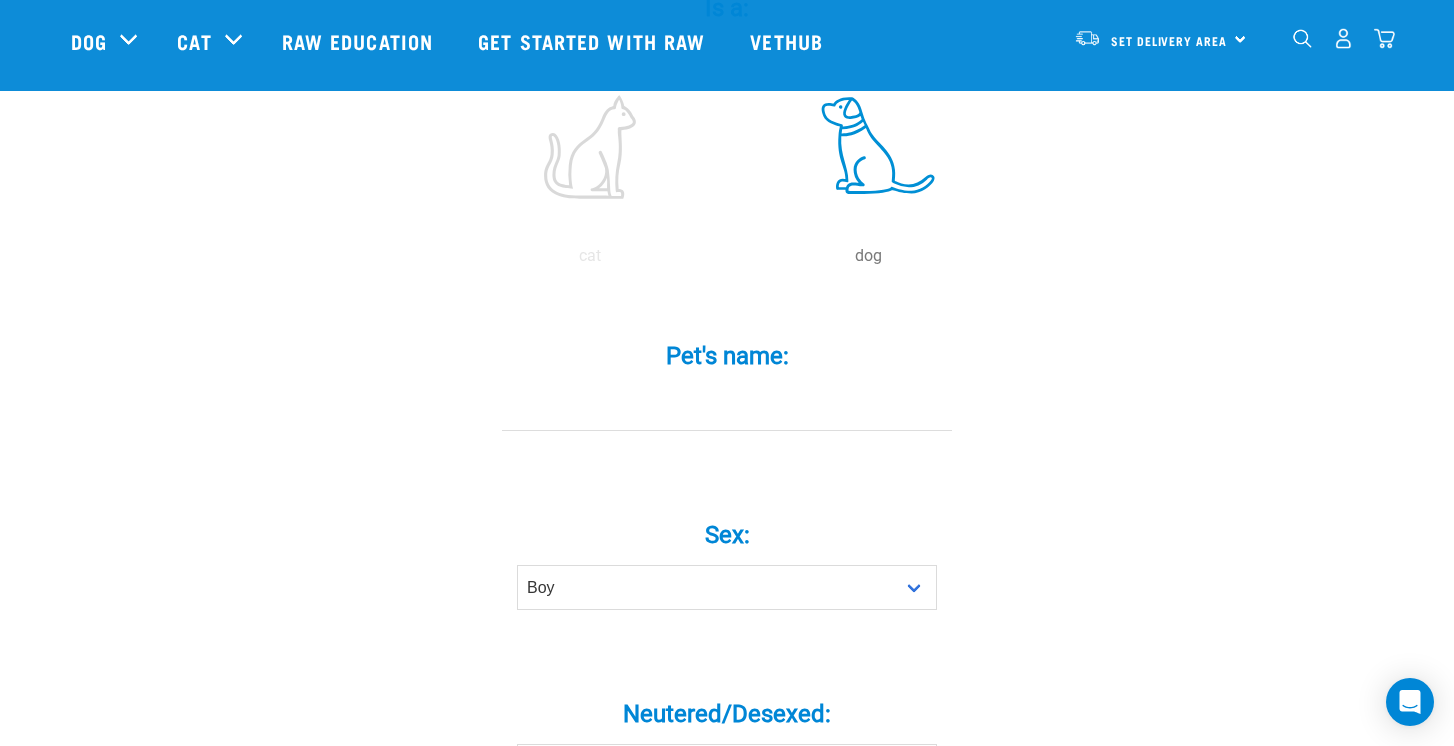 click on "Pet's name: *" at bounding box center [727, 408] 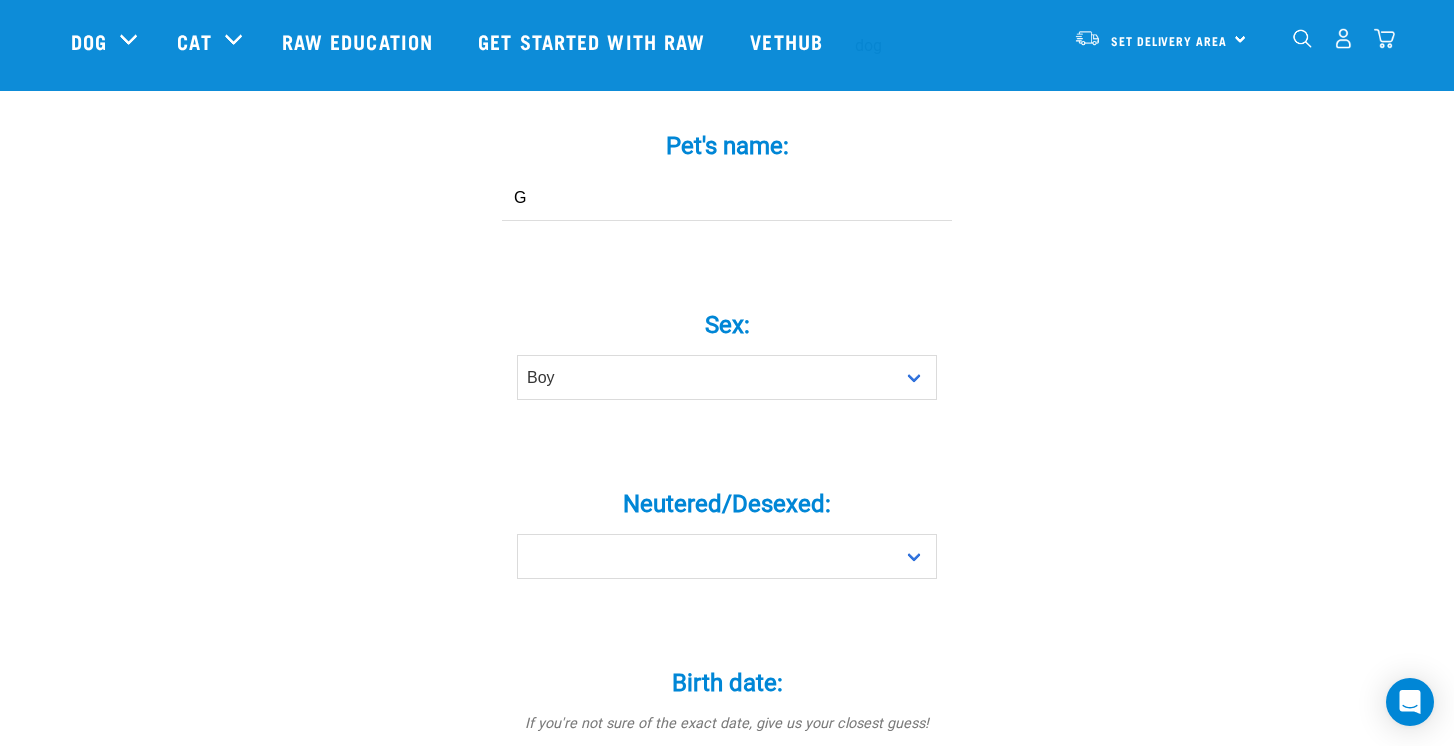 scroll, scrollTop: 689, scrollLeft: 0, axis: vertical 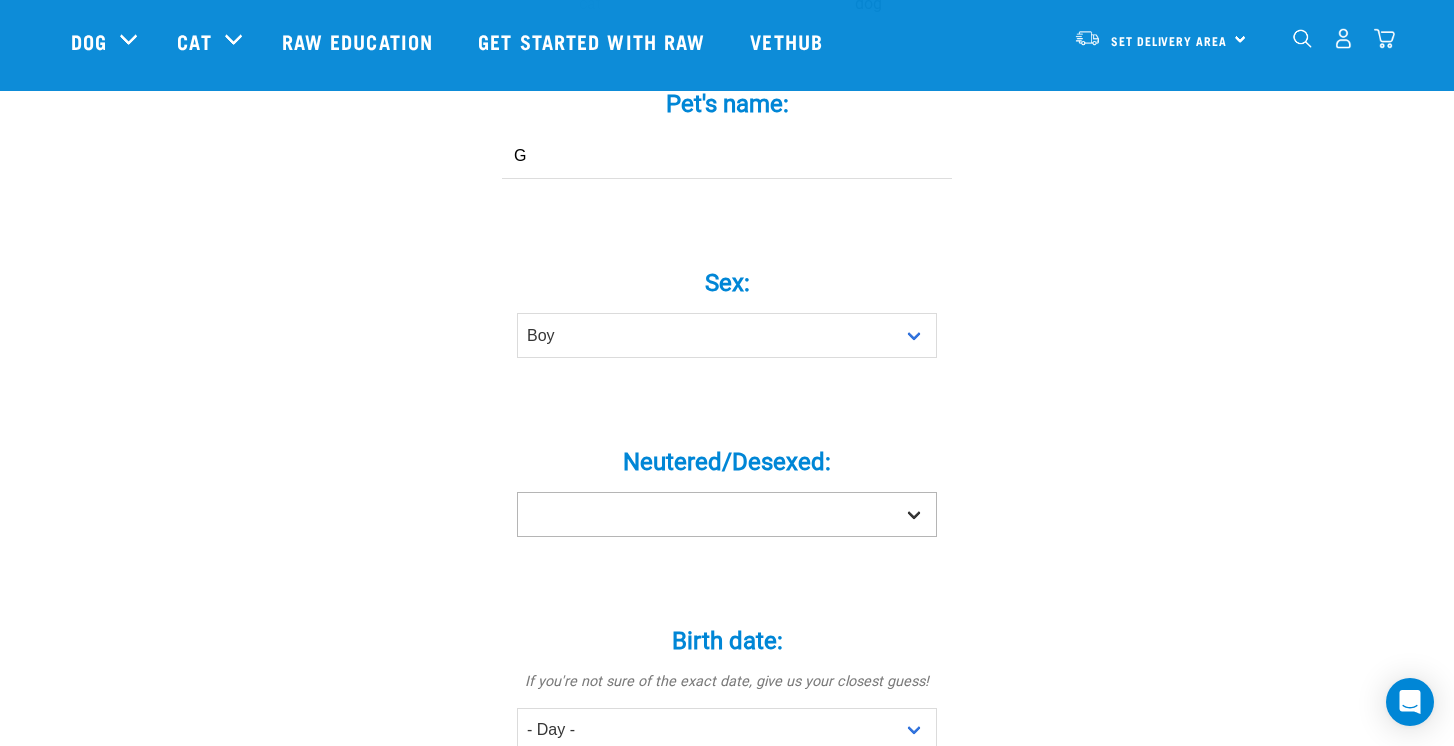 type on "G" 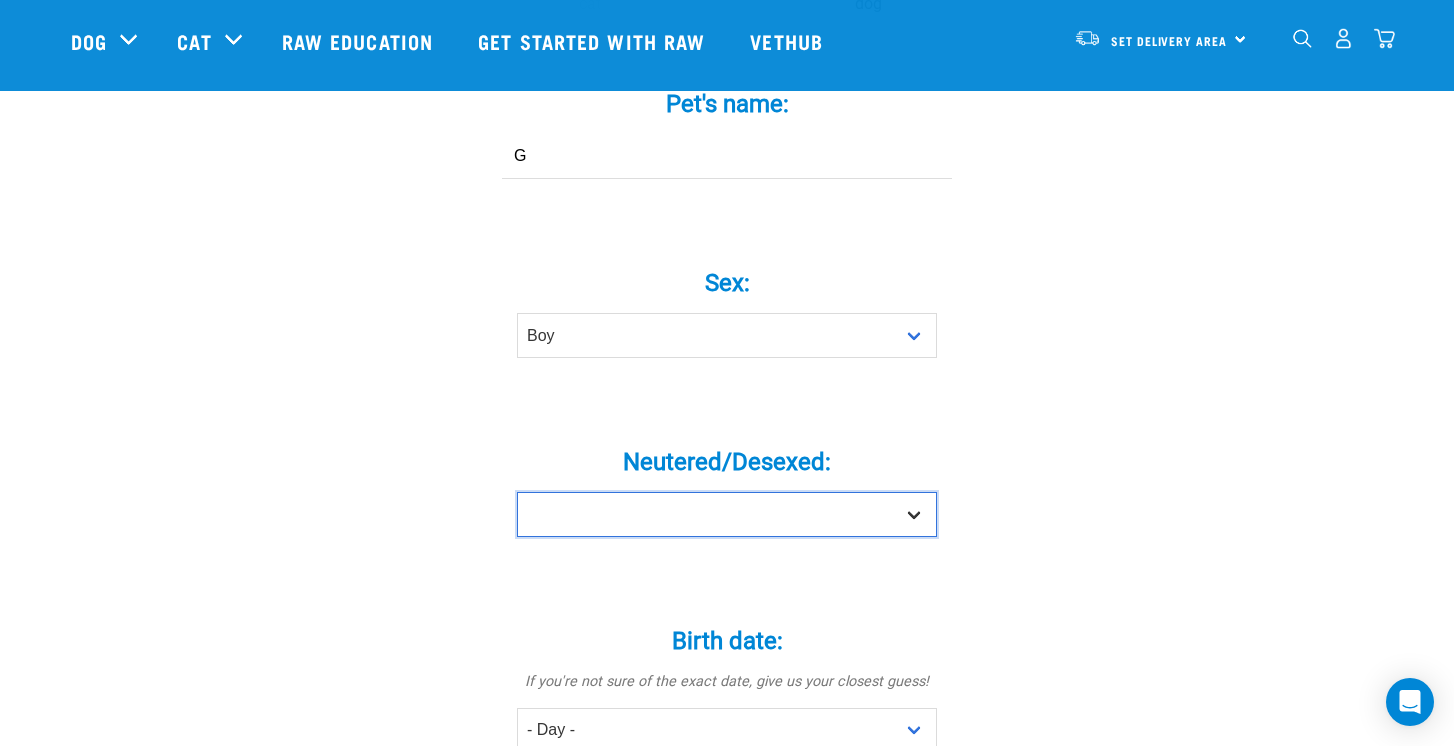 click on "Yes
No" at bounding box center [727, 514] 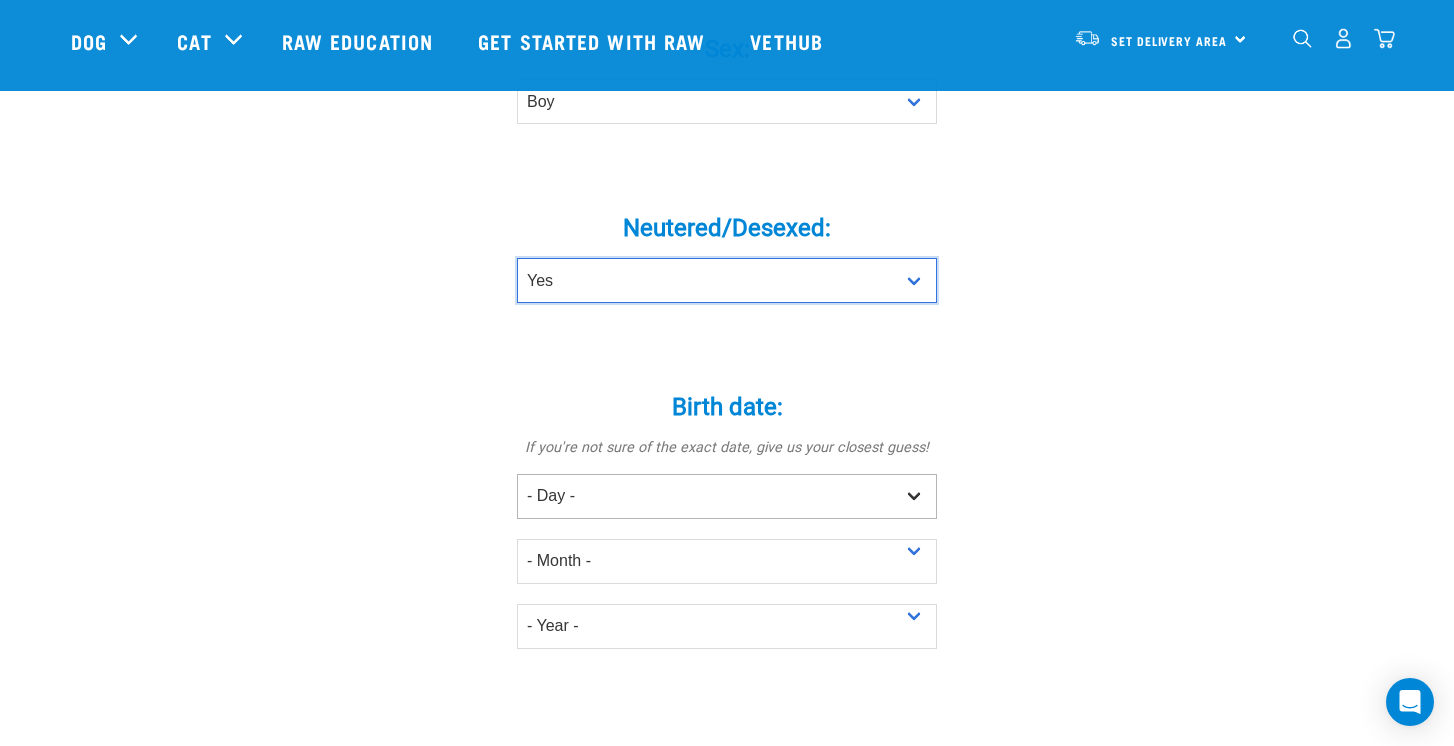 scroll, scrollTop: 927, scrollLeft: 0, axis: vertical 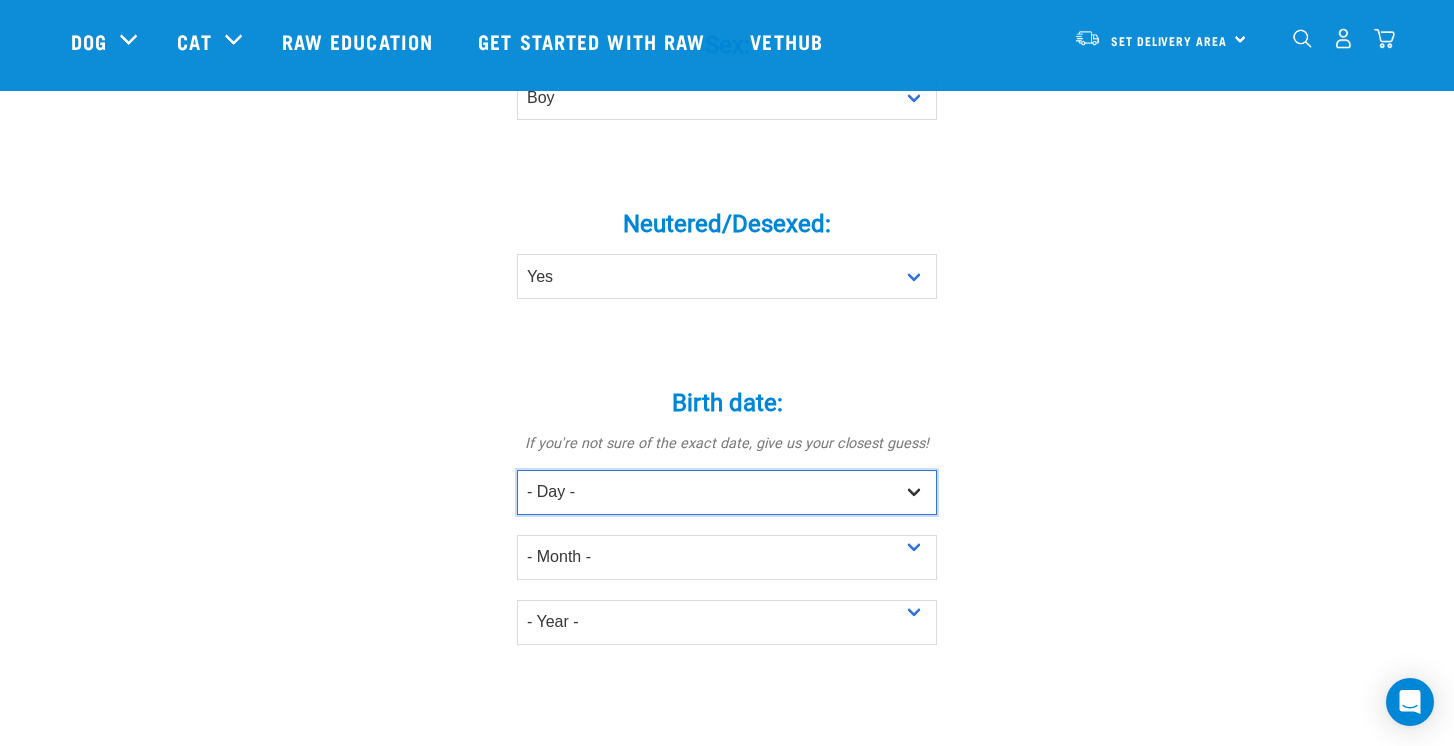 click on "- Day -
1
2
3
4
5
6
7
8
9
10 11 12 13 14 15 16 17 18 19 20 21 22 23 24 25 26 27" at bounding box center (727, 492) 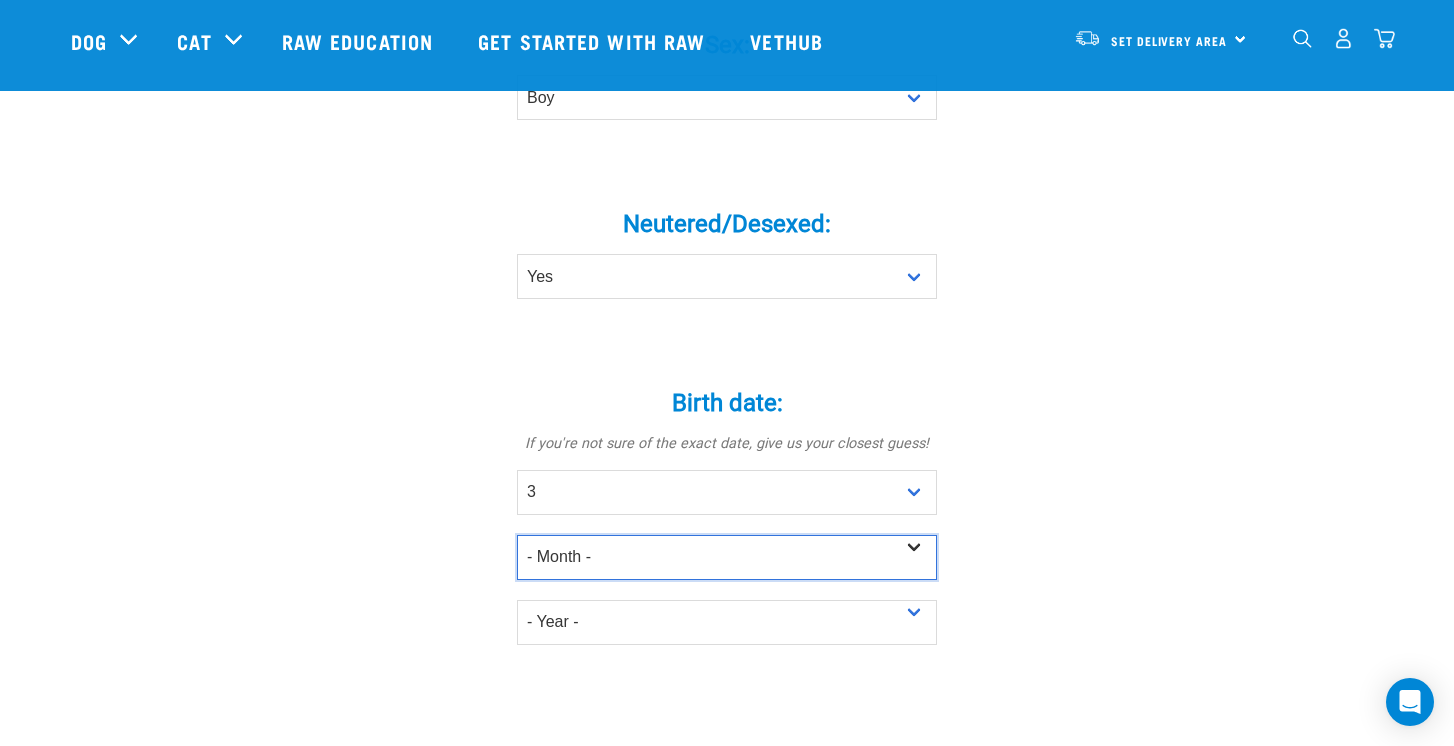 click on "- Month -
January
February
March
April
May
June July August September October November December" at bounding box center [727, 557] 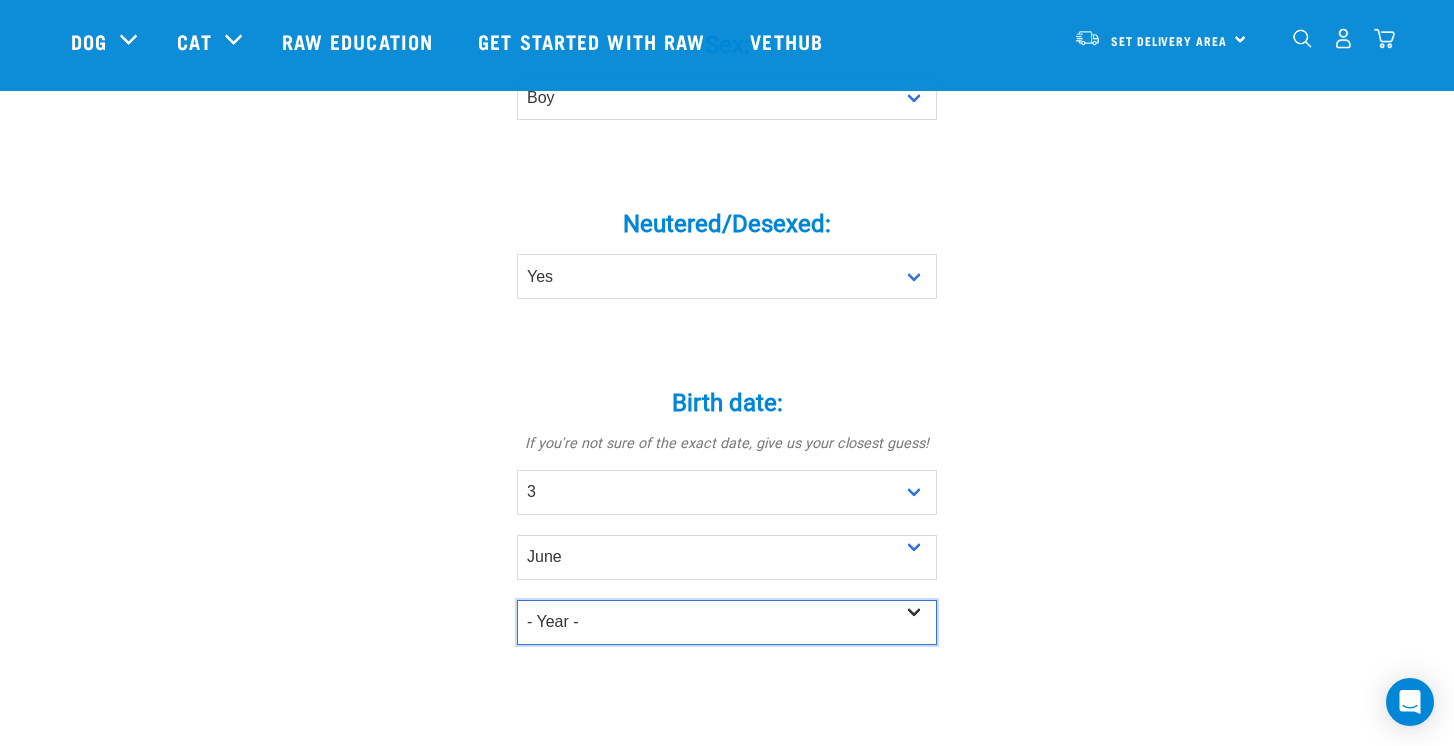 click on "- Year -
2025
2024
2023
2022
2021
2020
2019 2018 2017 2016 2015 2014 2013" at bounding box center (727, 622) 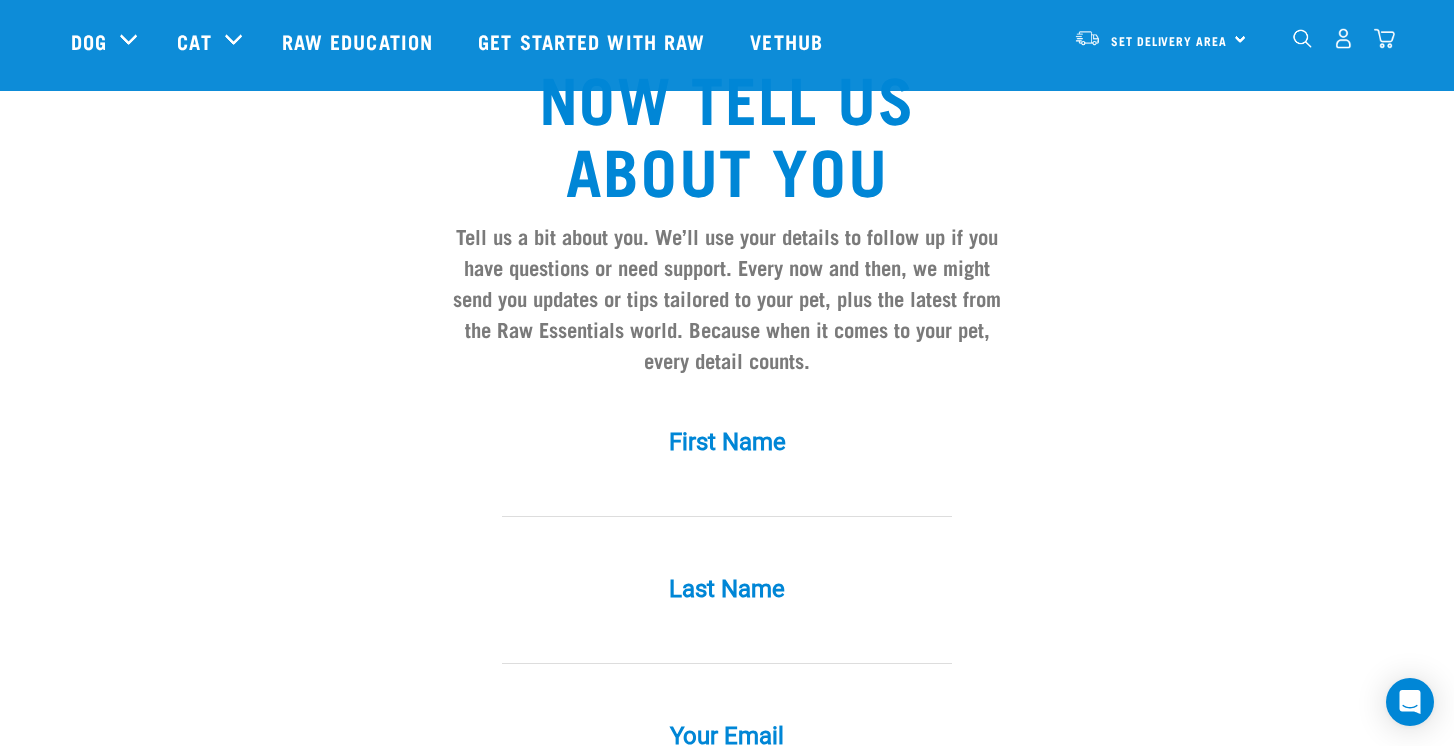 scroll, scrollTop: 1599, scrollLeft: 0, axis: vertical 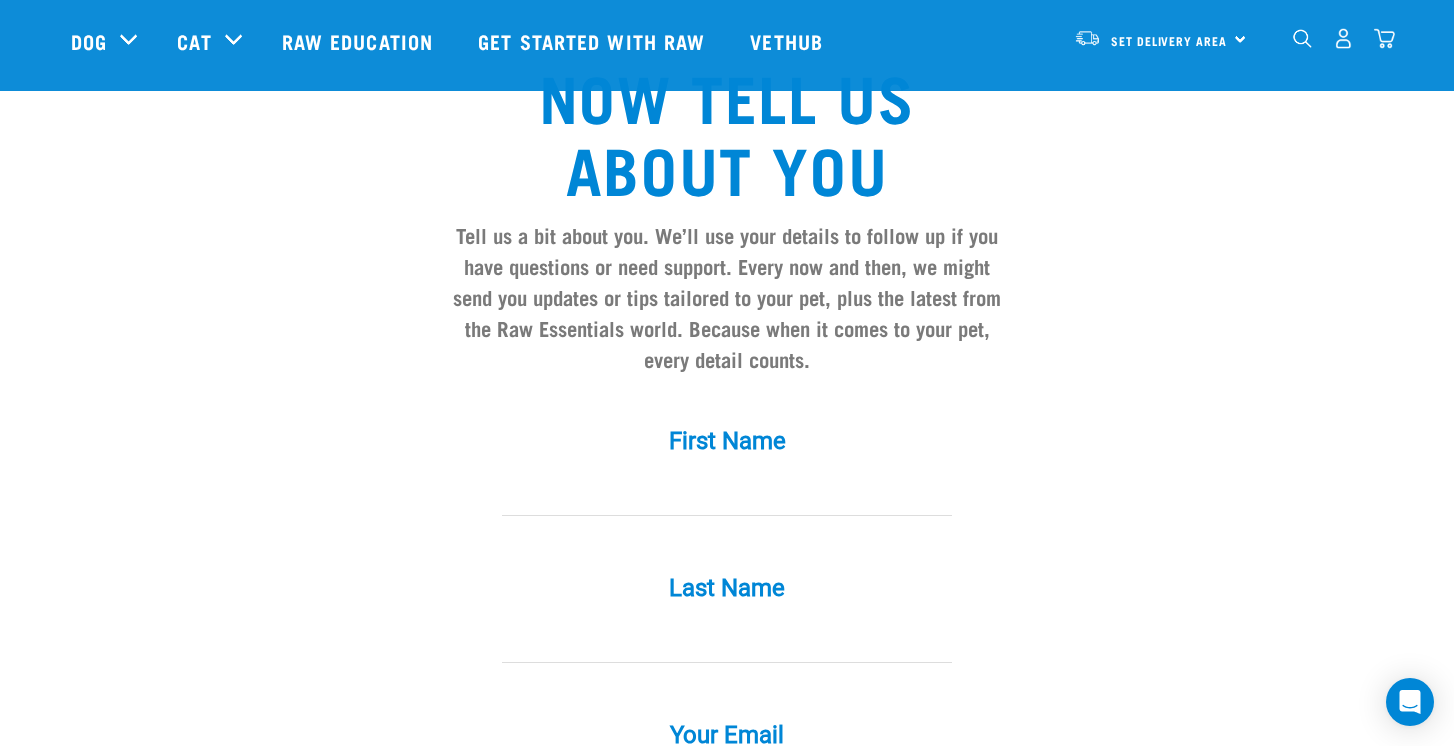 click at bounding box center [727, 493] 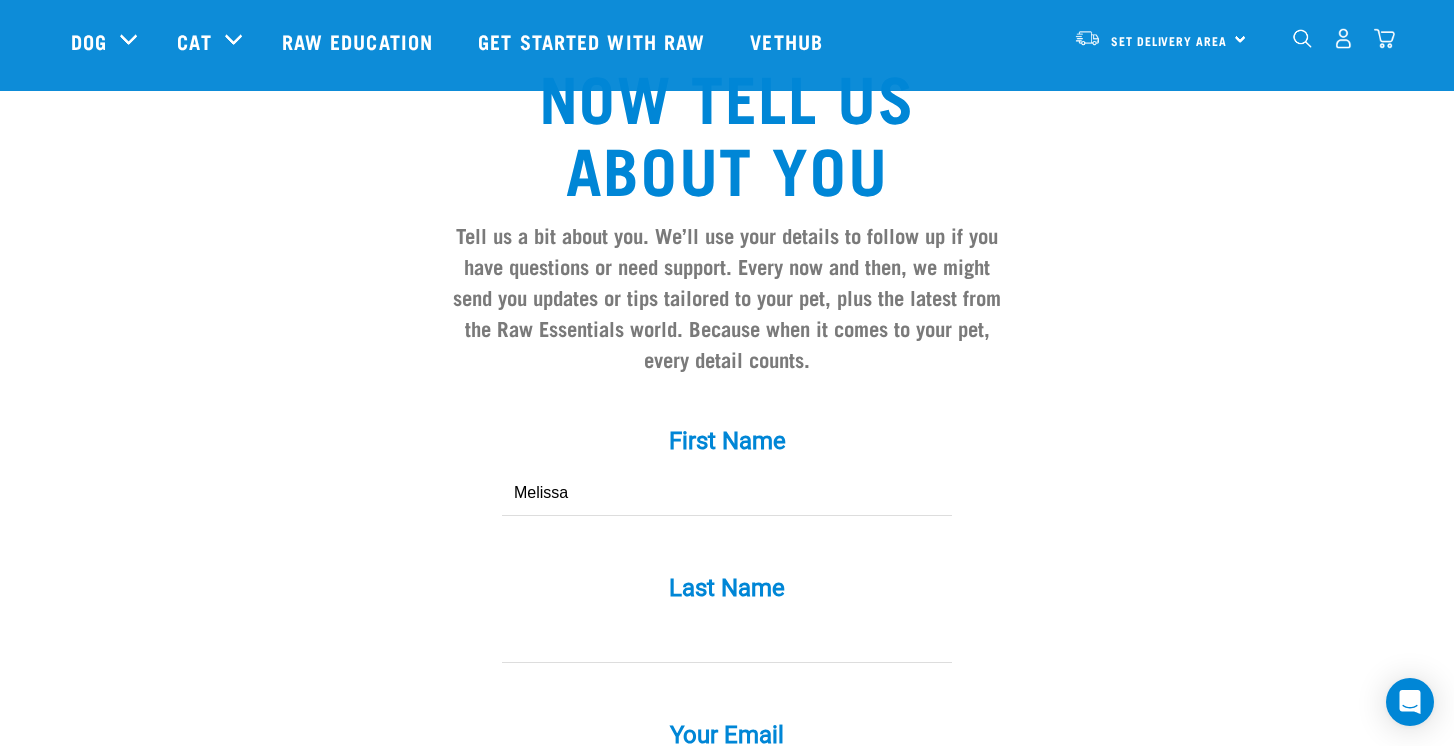 type on "Melissa" 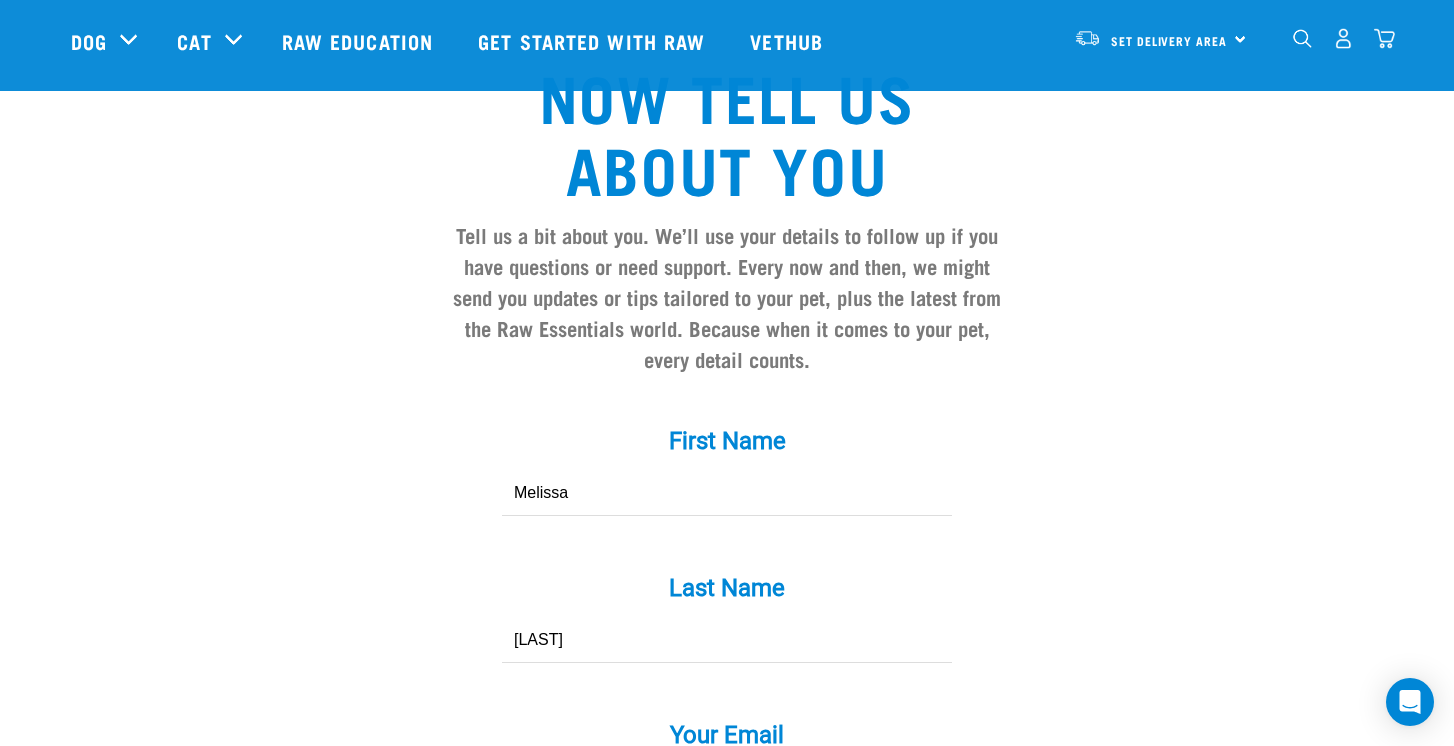 type on "Ormsby" 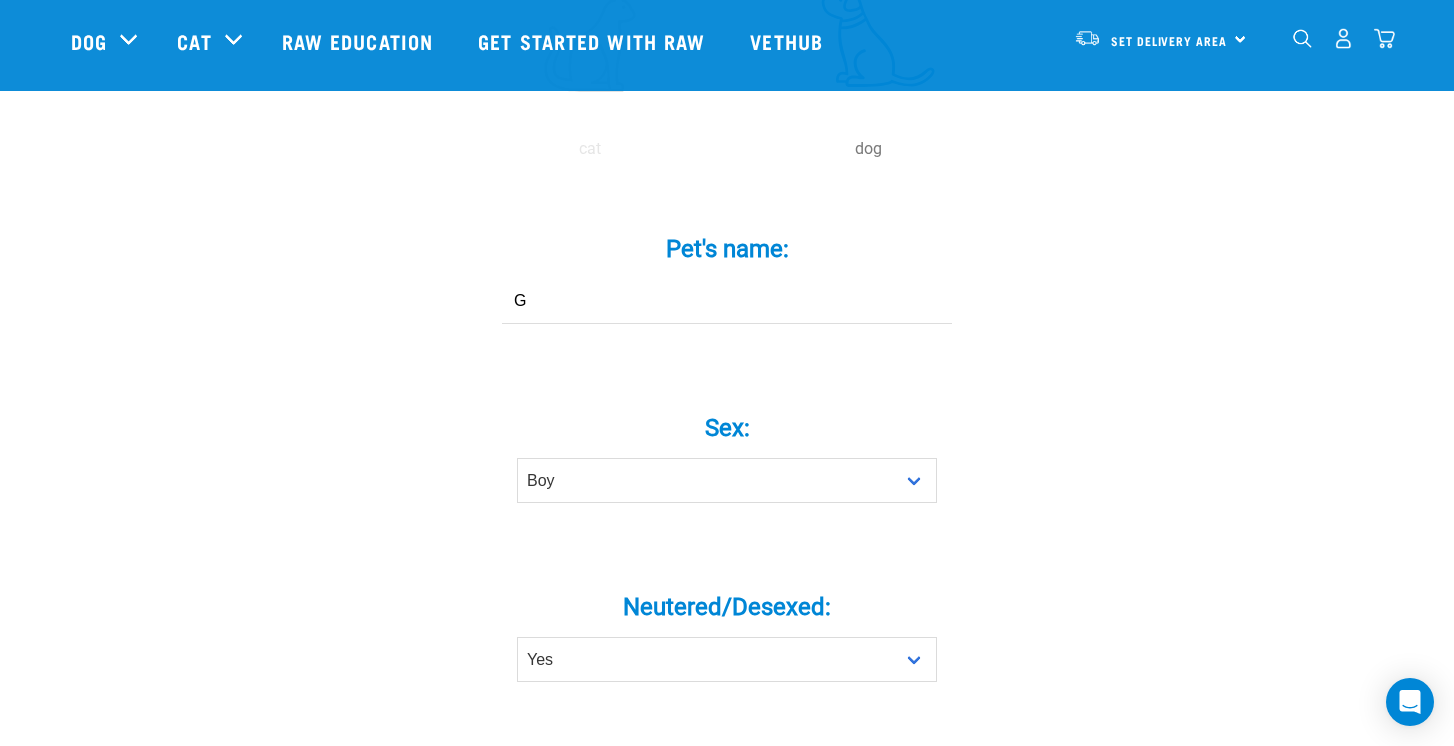 scroll, scrollTop: 543, scrollLeft: 0, axis: vertical 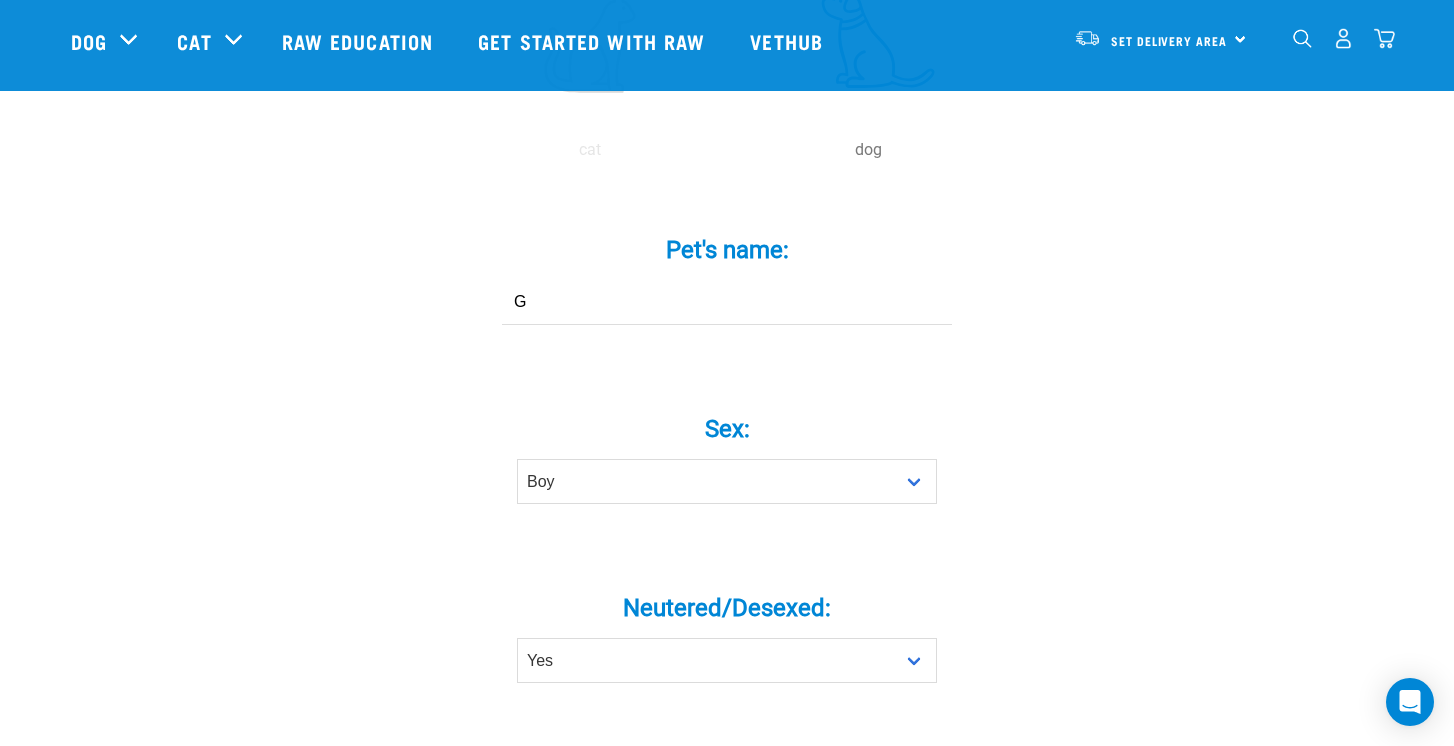 type on "melissa.ormsby@outlook.com" 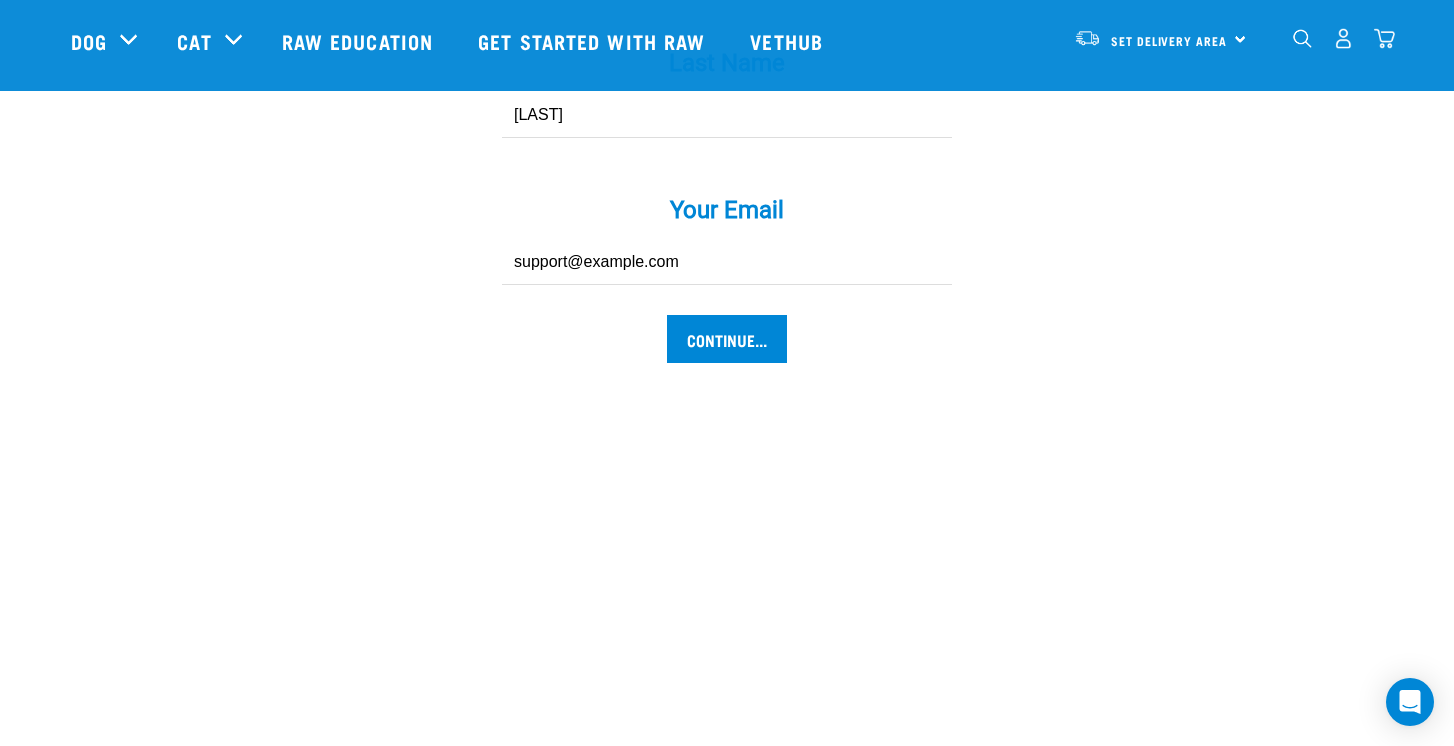 scroll, scrollTop: 2135, scrollLeft: 0, axis: vertical 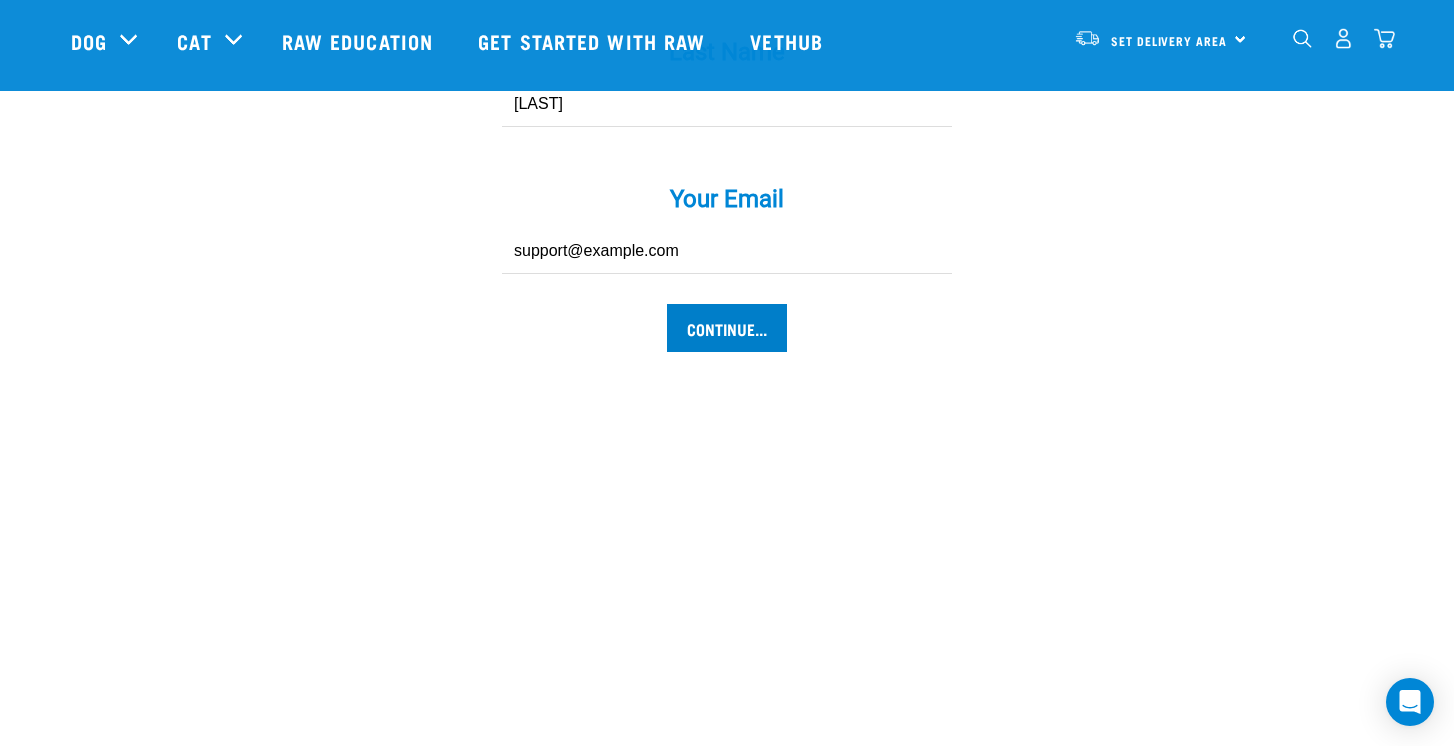 type on "George" 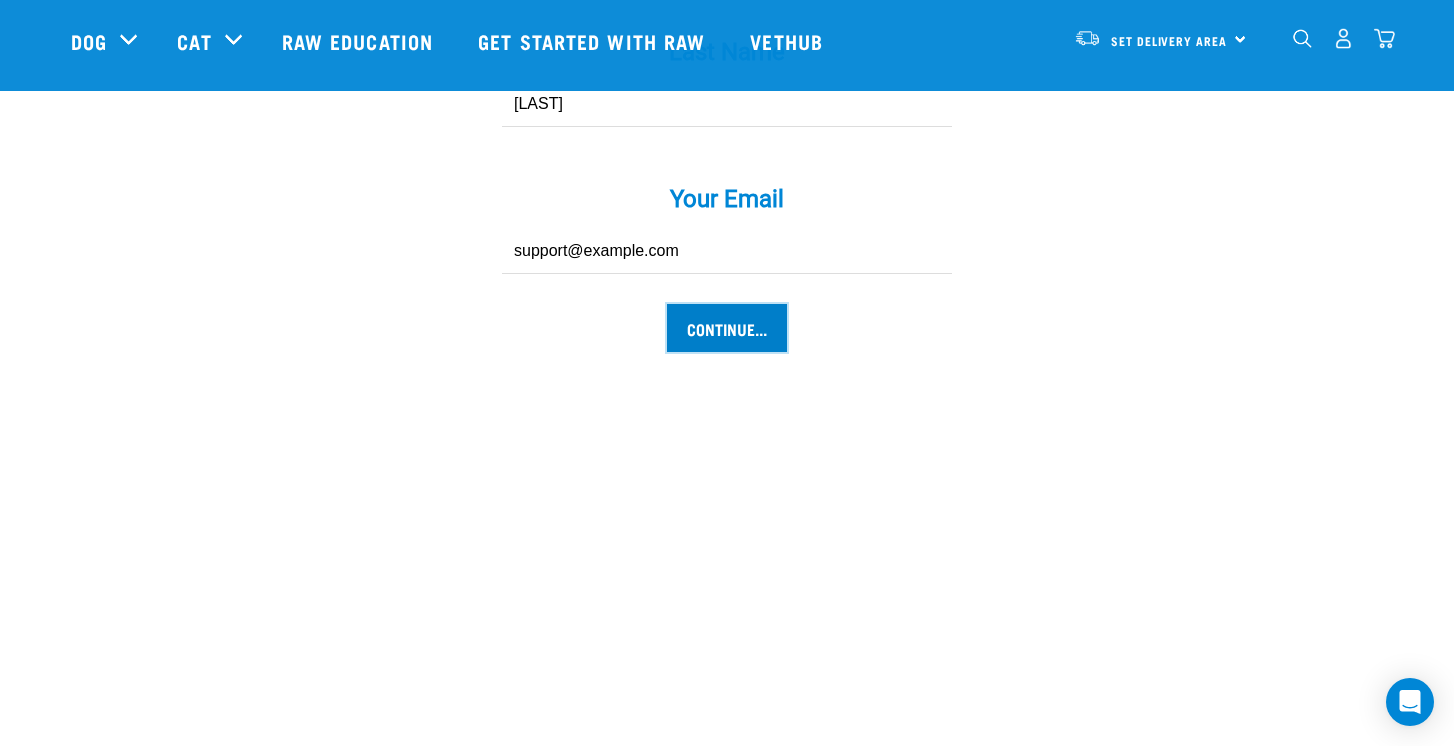 click on "Continue..." at bounding box center [727, 328] 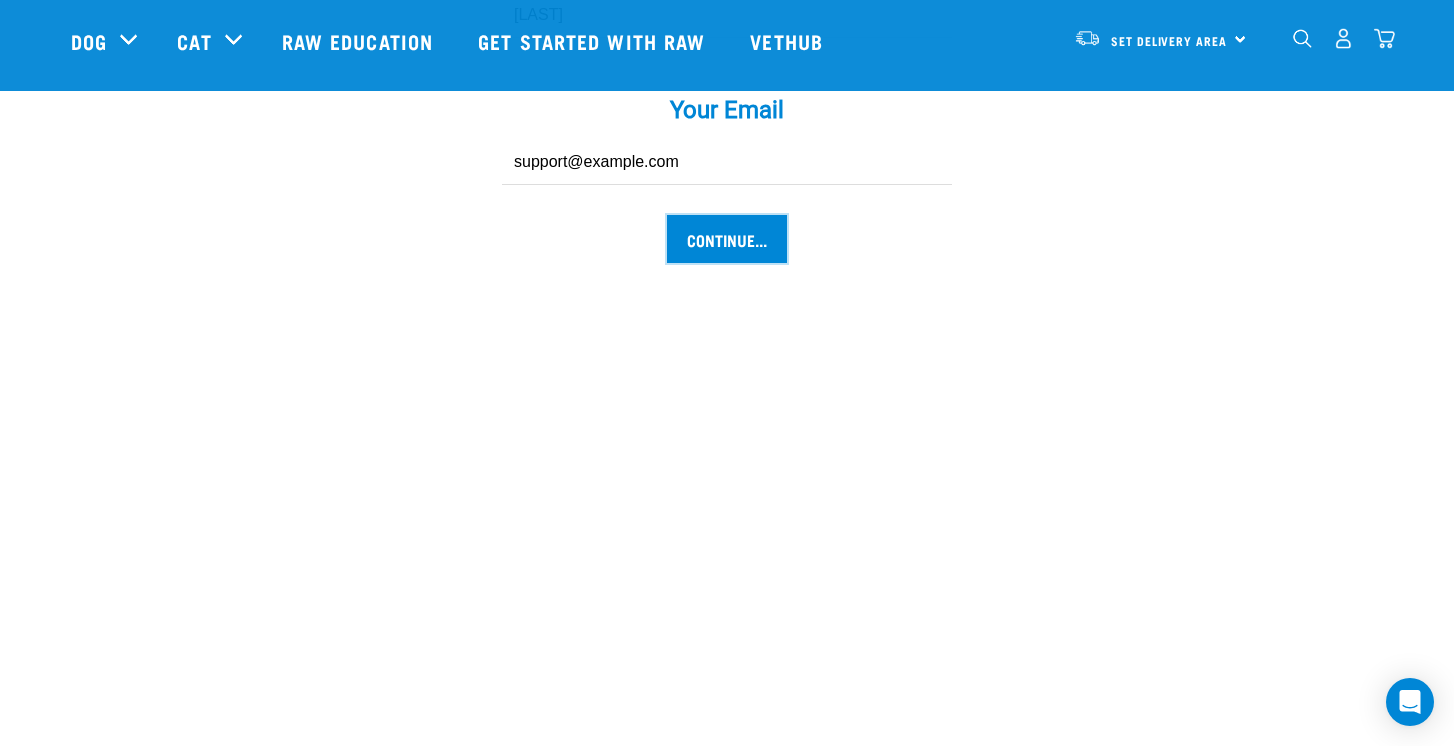 scroll, scrollTop: 2207, scrollLeft: 0, axis: vertical 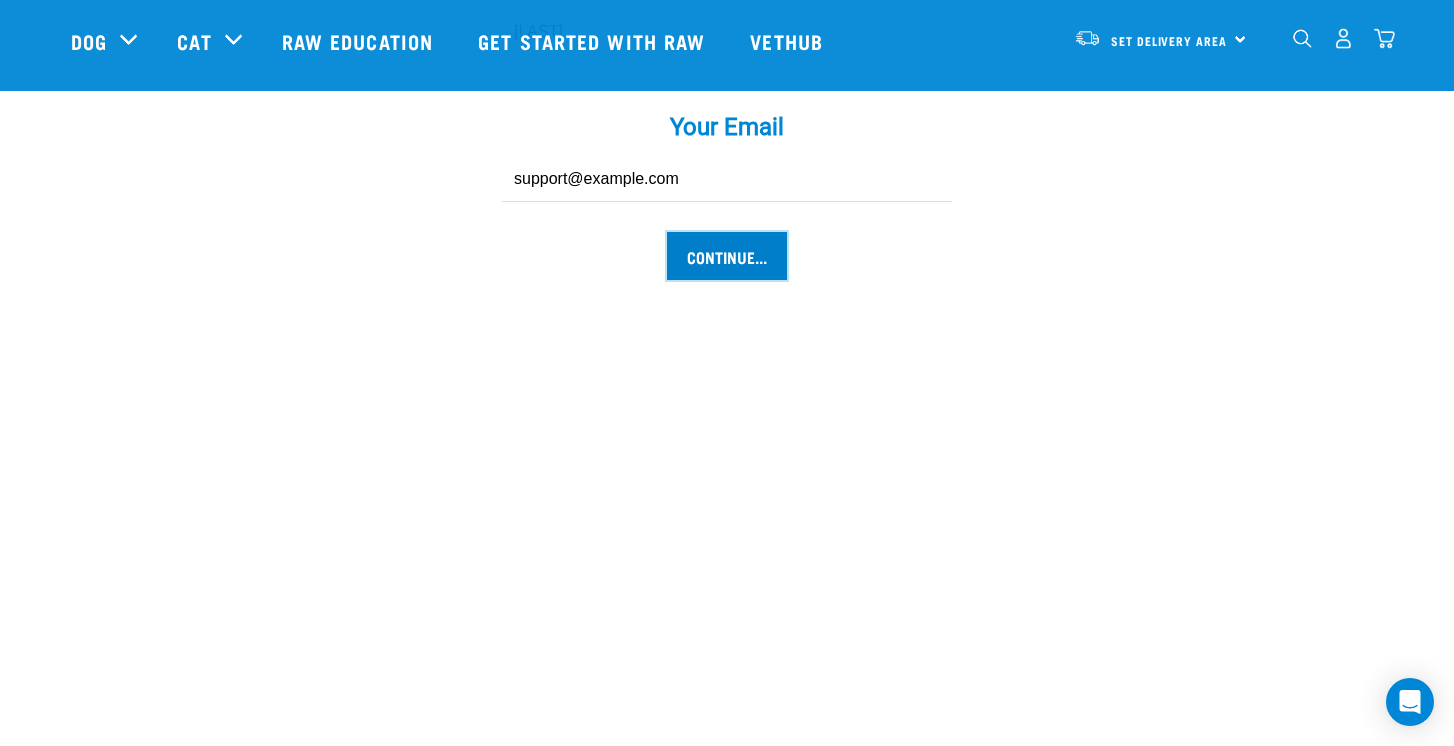 click on "Continue..." at bounding box center (727, 256) 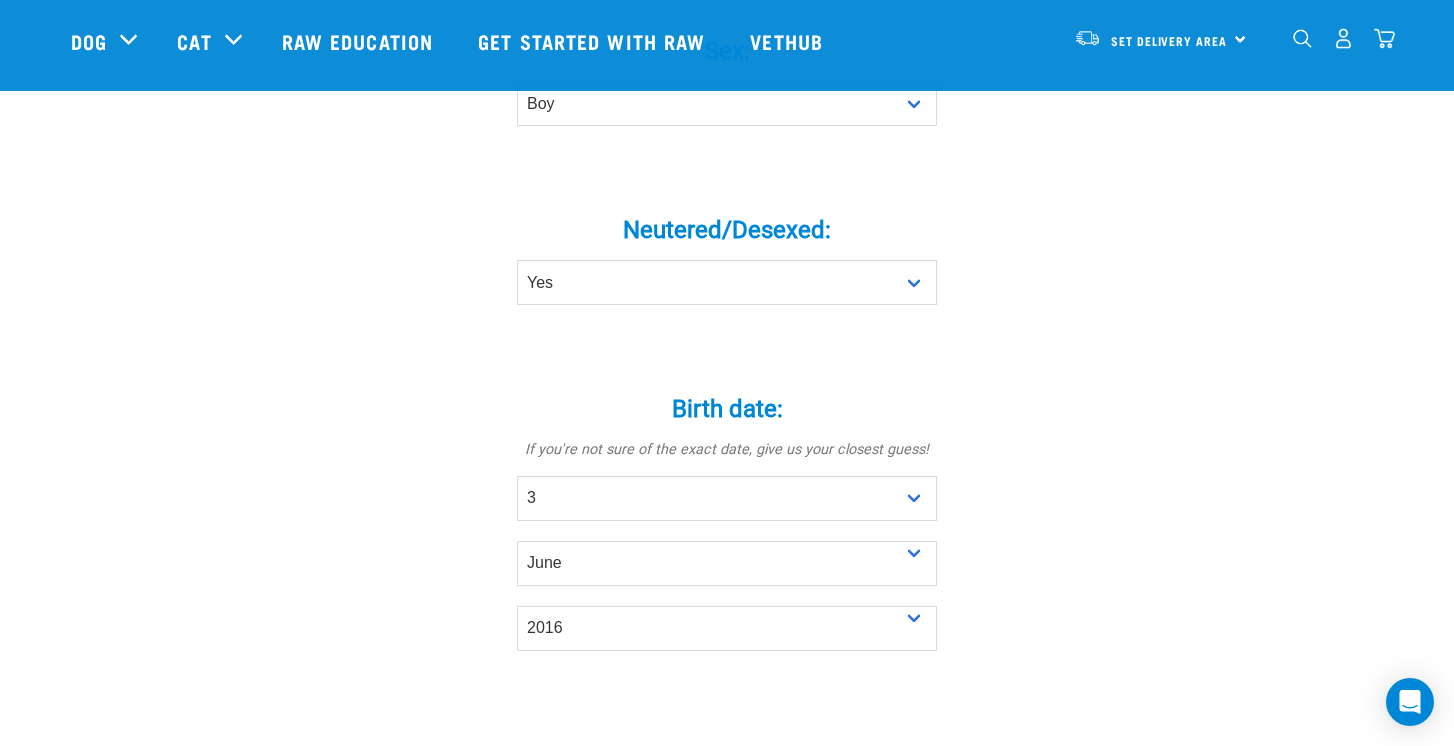 scroll, scrollTop: 1044, scrollLeft: 0, axis: vertical 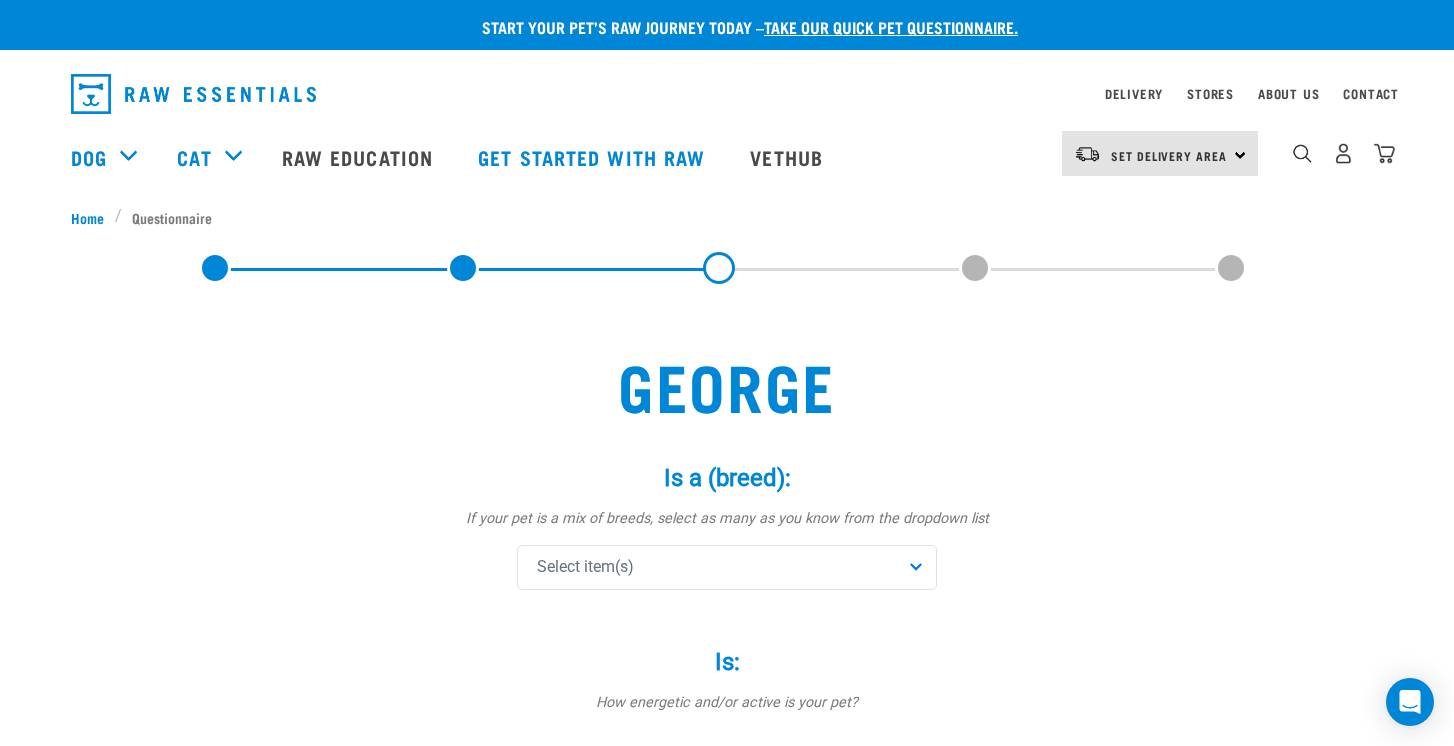 click on "Select item(s)" at bounding box center (727, 567) 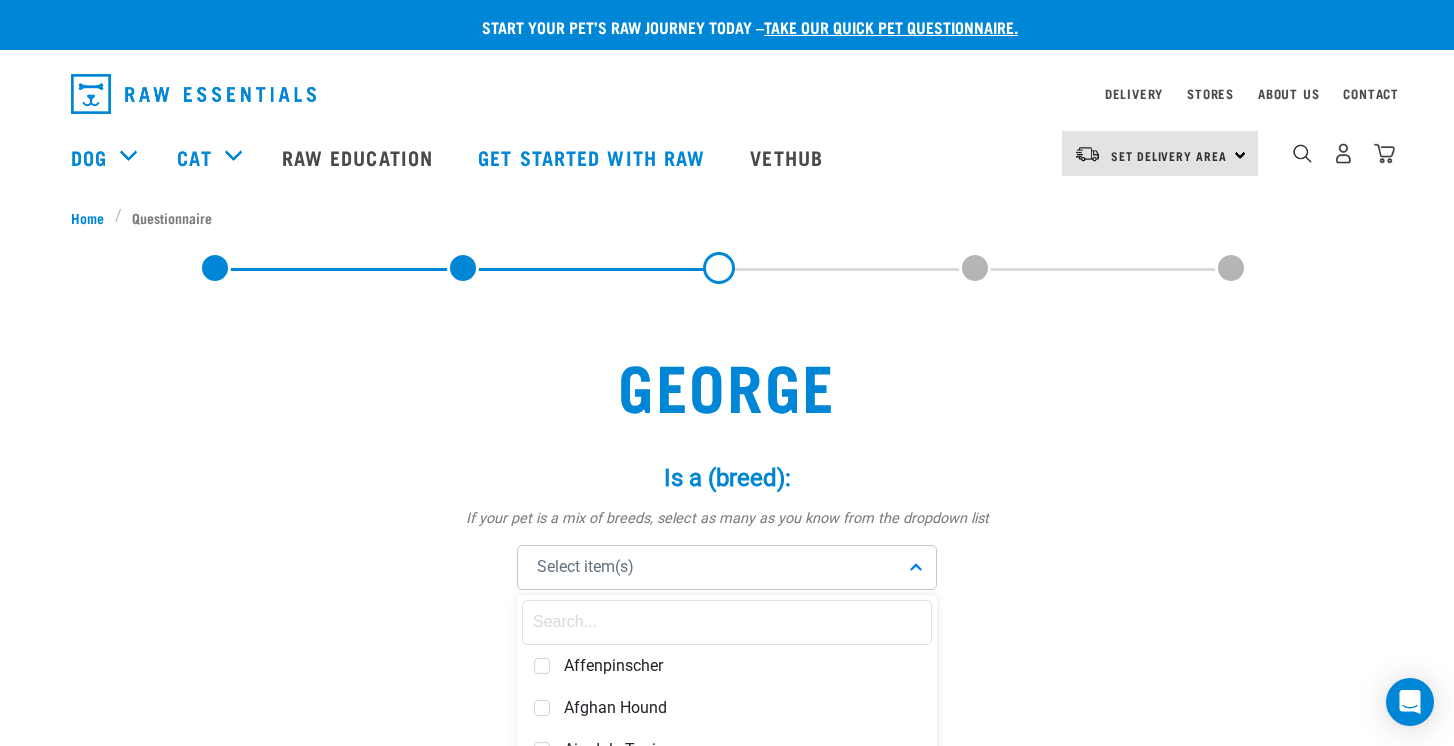 click at bounding box center (727, 622) 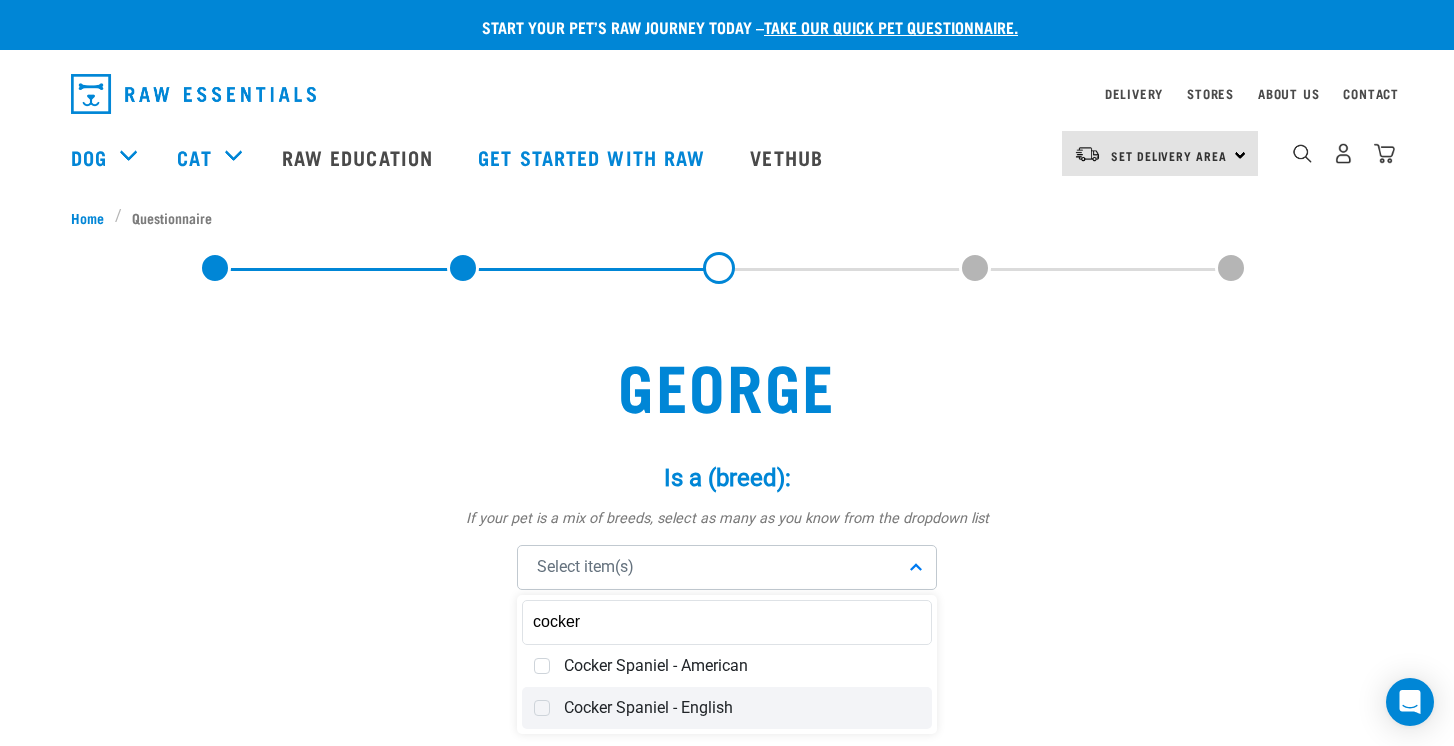 type on "cocker" 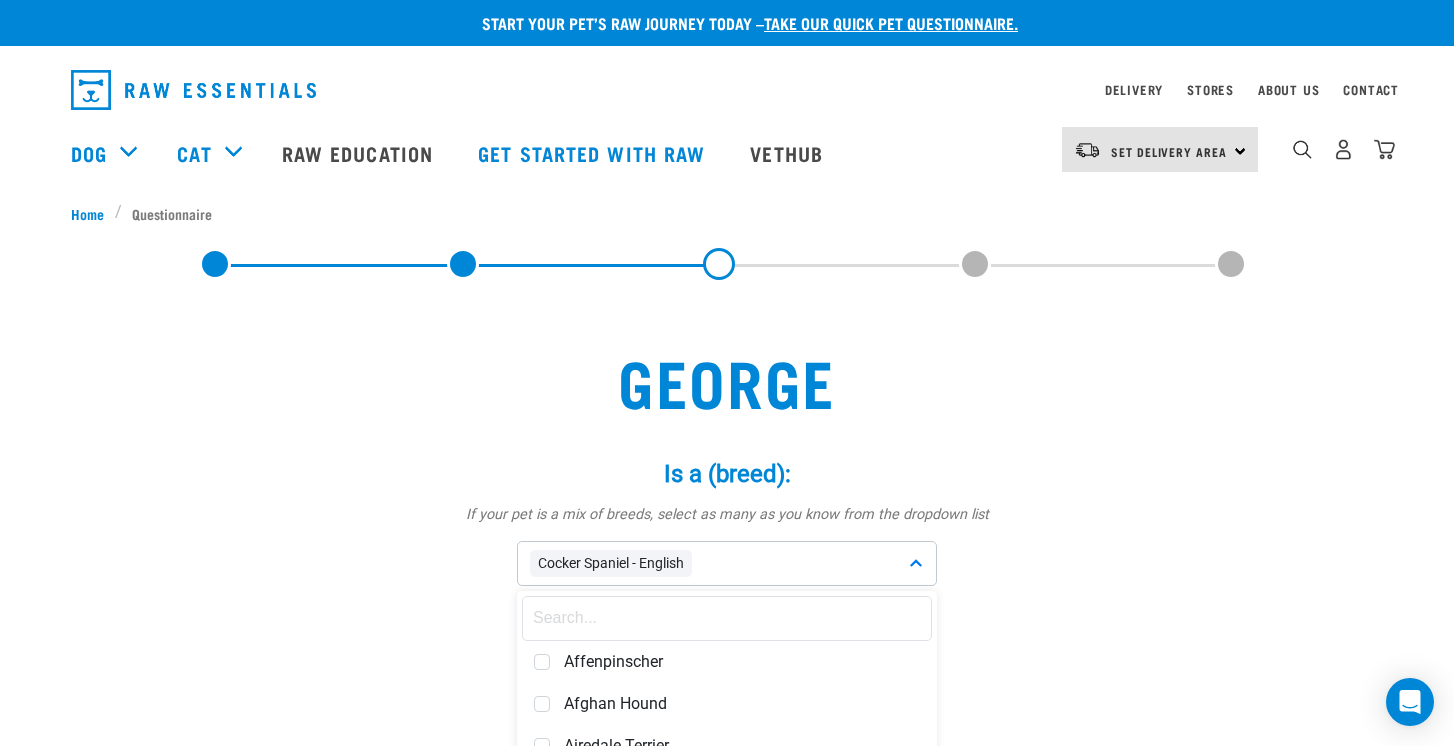 click on "George
Is a (breed): *
If your pet is a mix of breeds, select as many as you know from the dropdown list
Cocker Spaniel - English
Affenpinscher
Afghan Hound
Akita Inu *" at bounding box center (727, 1227) 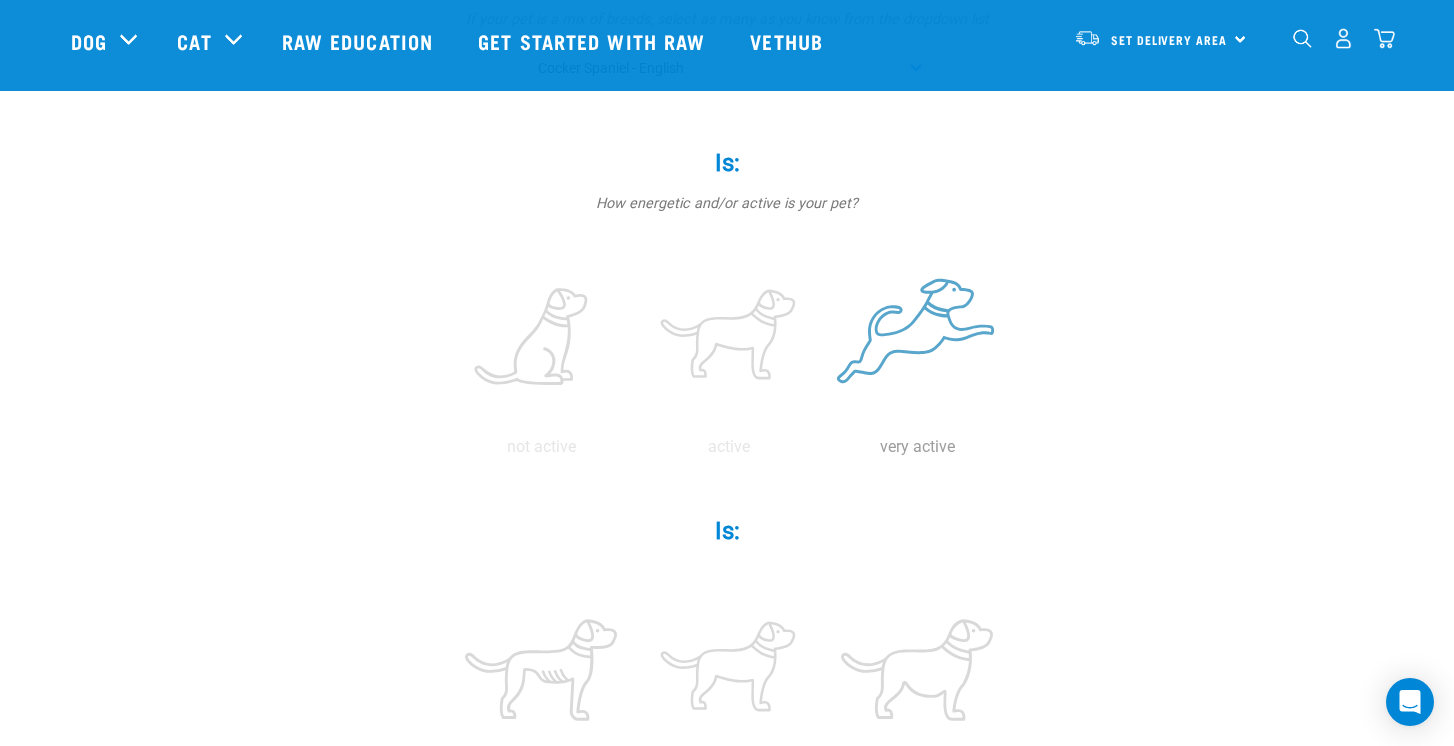 scroll, scrollTop: 382, scrollLeft: 0, axis: vertical 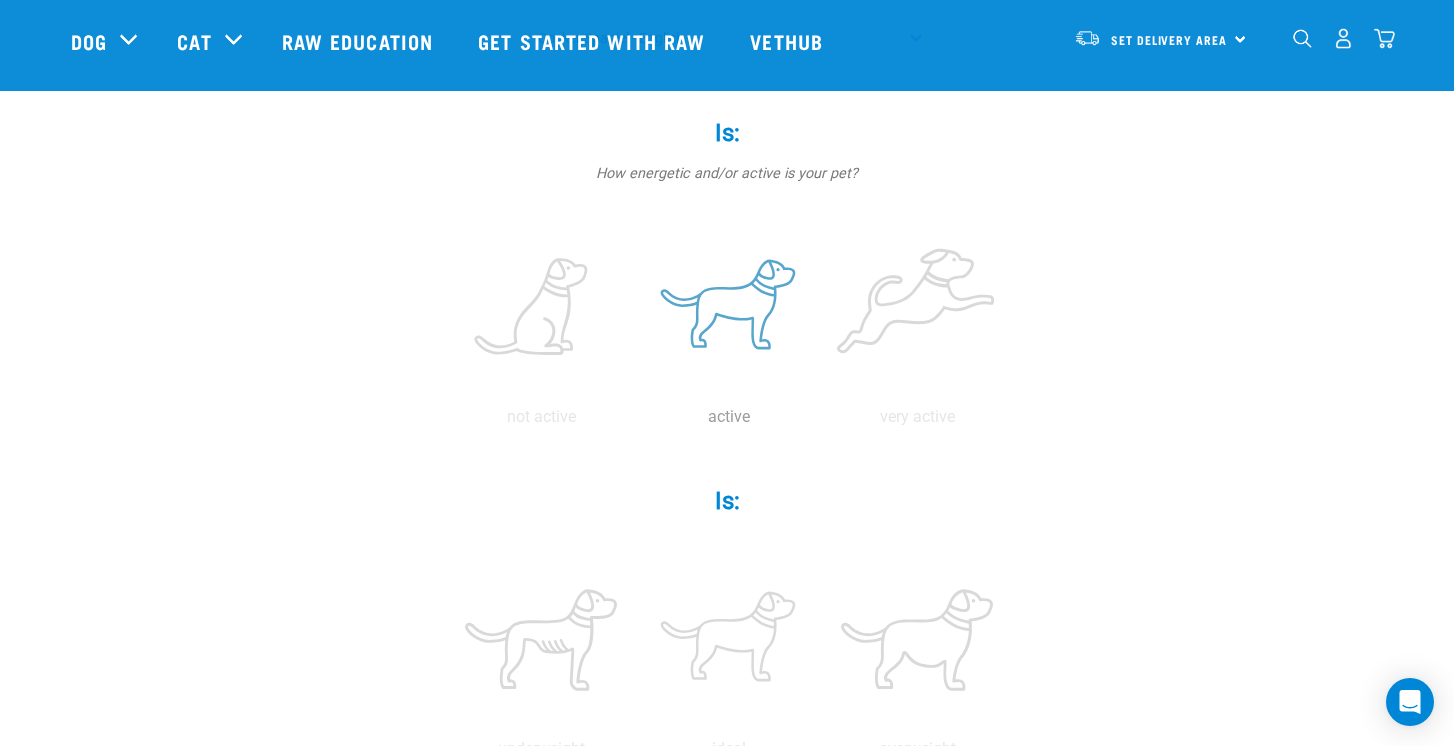 click at bounding box center [729, 308] 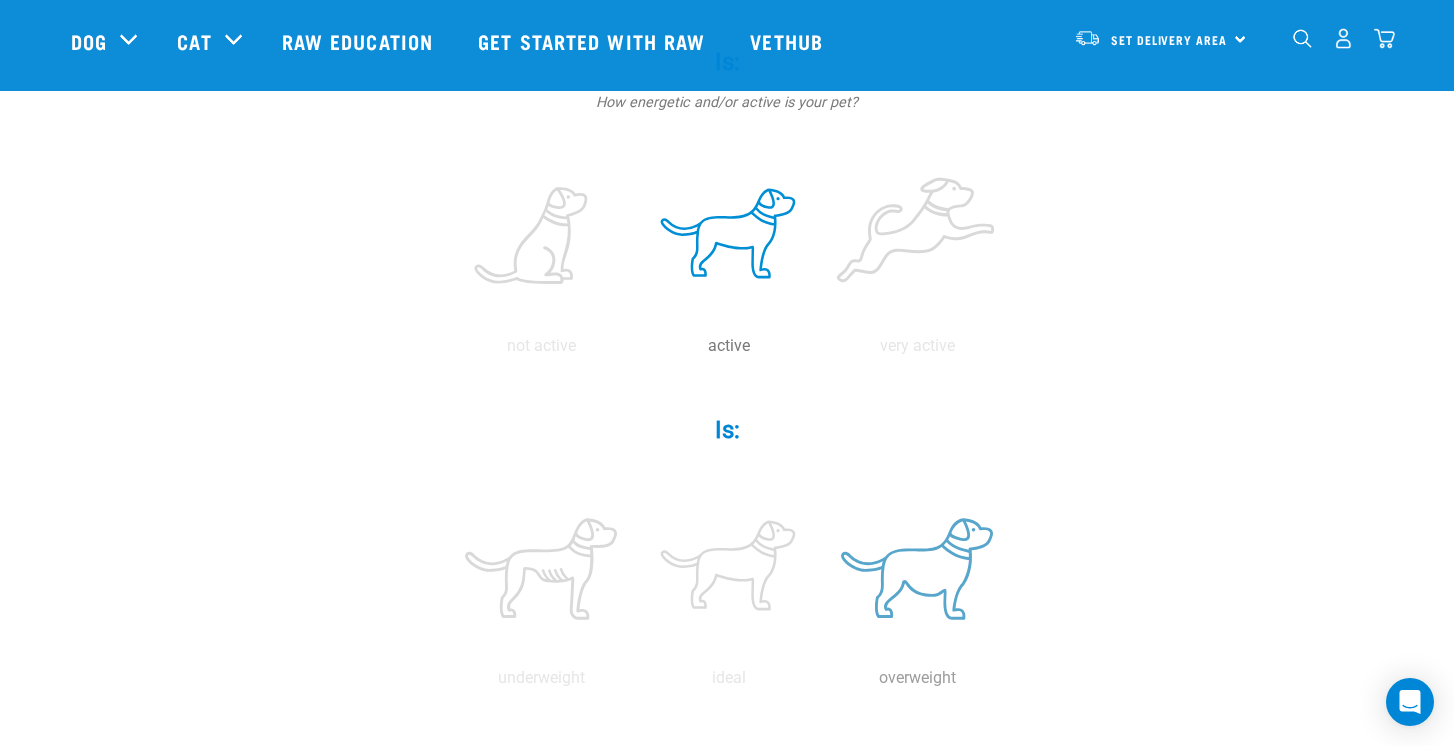 scroll, scrollTop: 519, scrollLeft: 0, axis: vertical 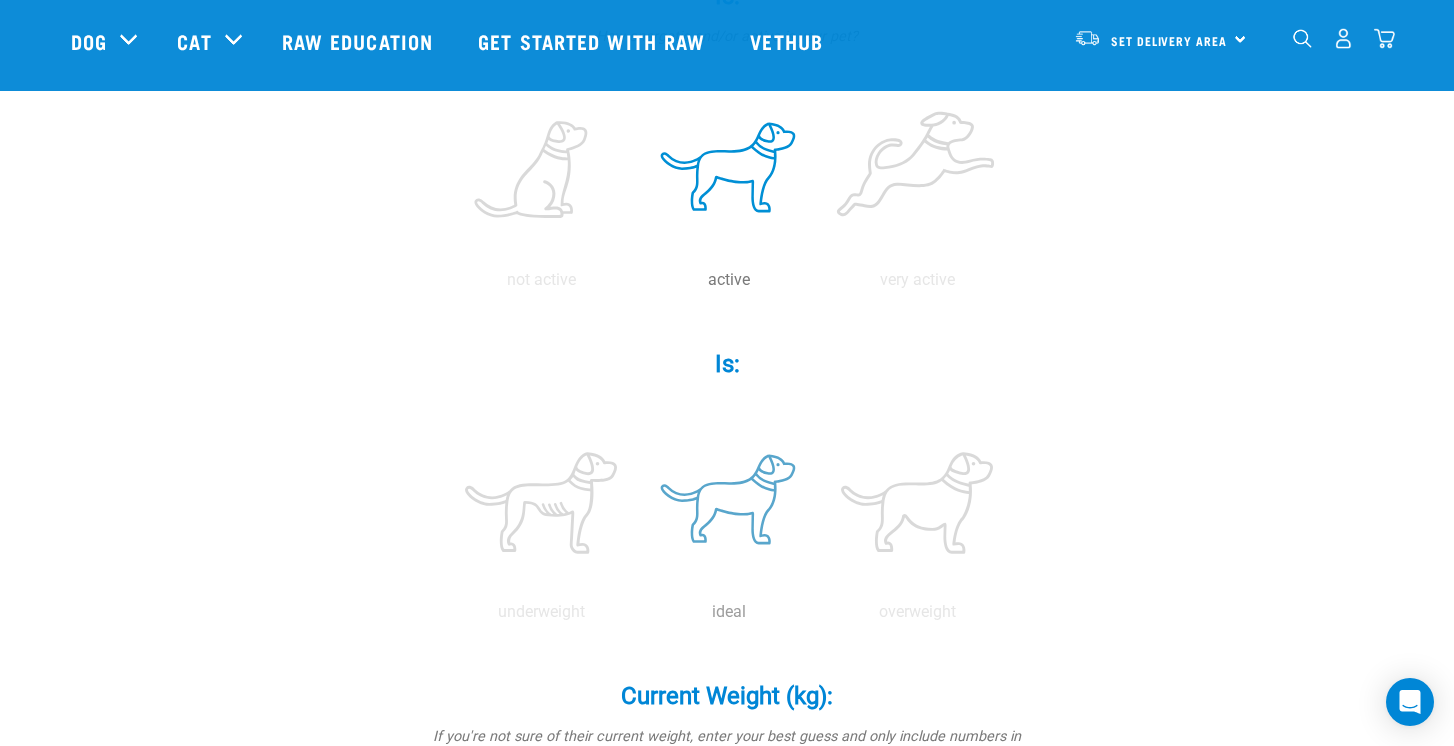 click at bounding box center (729, 503) 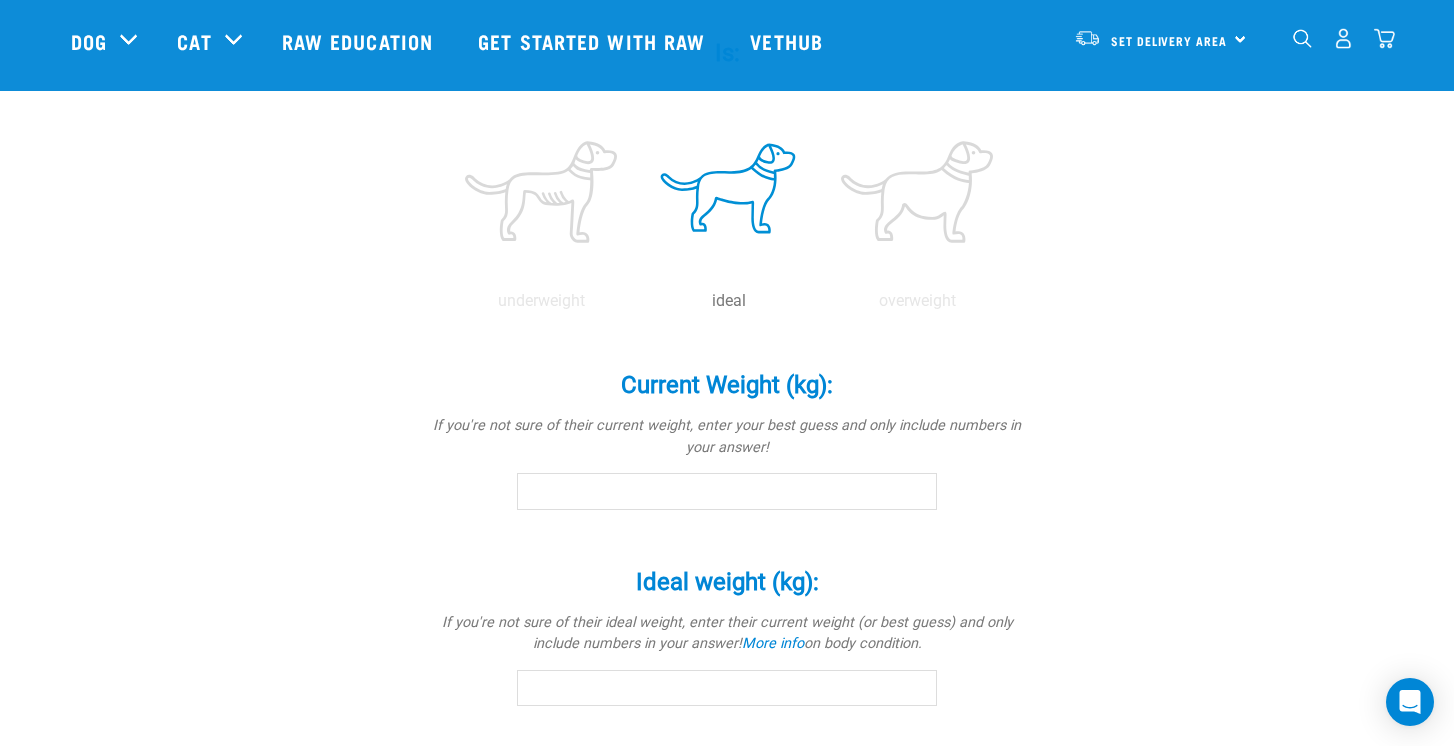 scroll, scrollTop: 832, scrollLeft: 0, axis: vertical 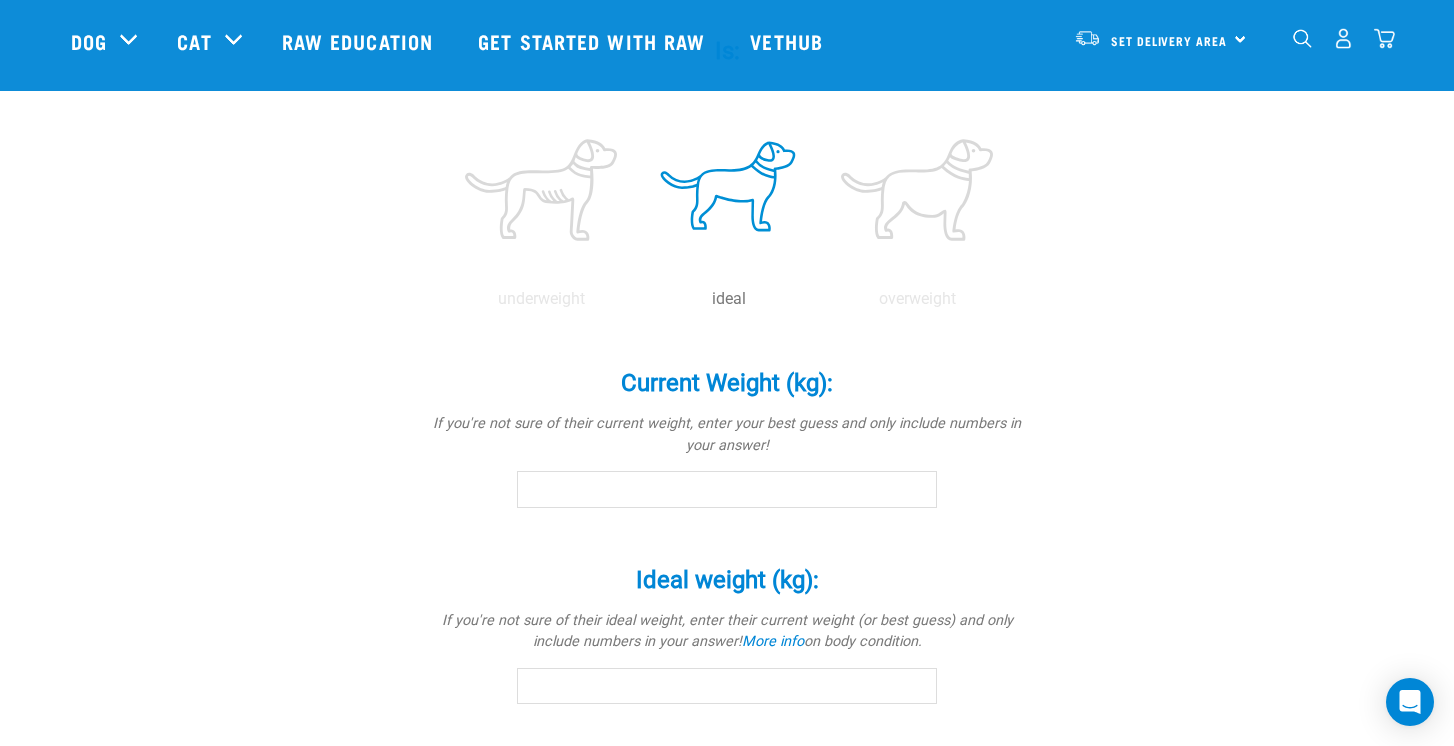 click on "Current Weight (kg): *" at bounding box center [727, 489] 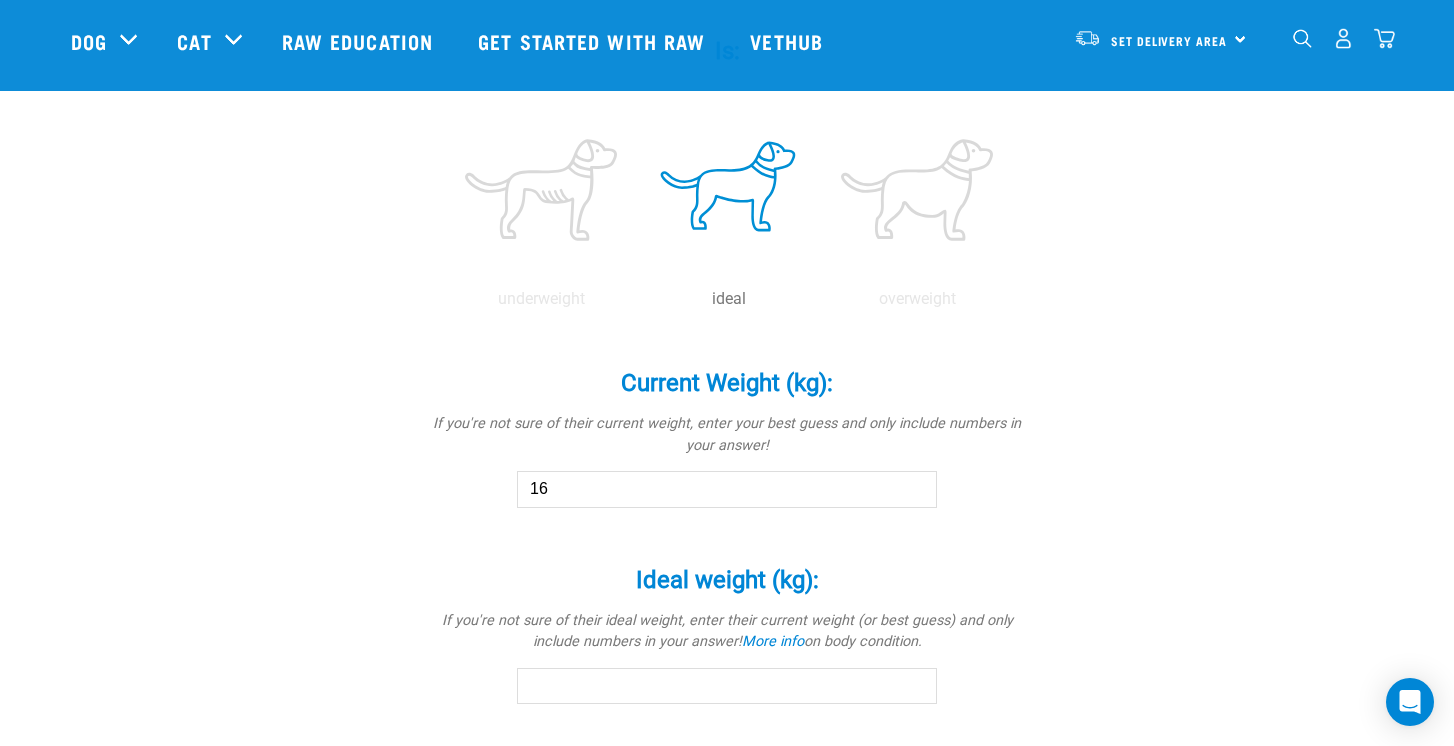 type on "16" 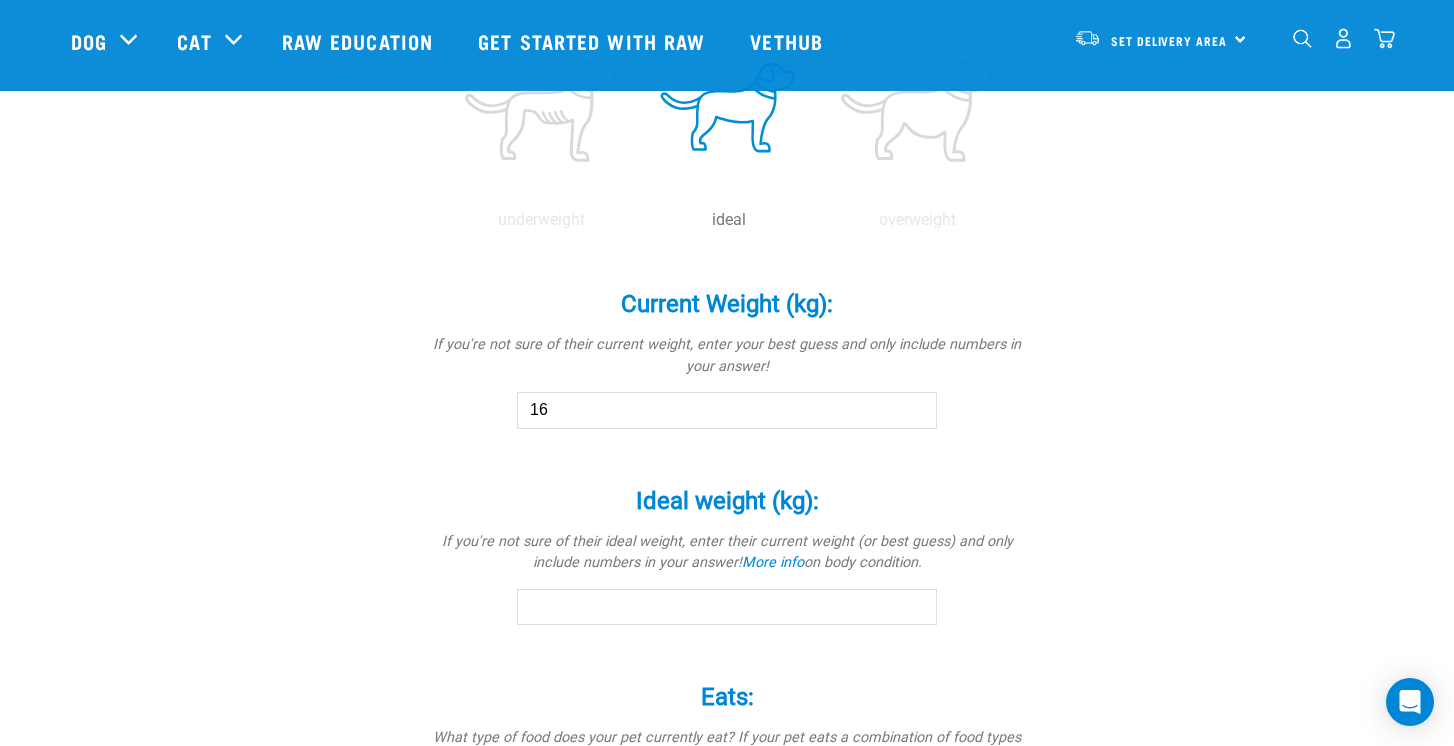 scroll, scrollTop: 963, scrollLeft: 0, axis: vertical 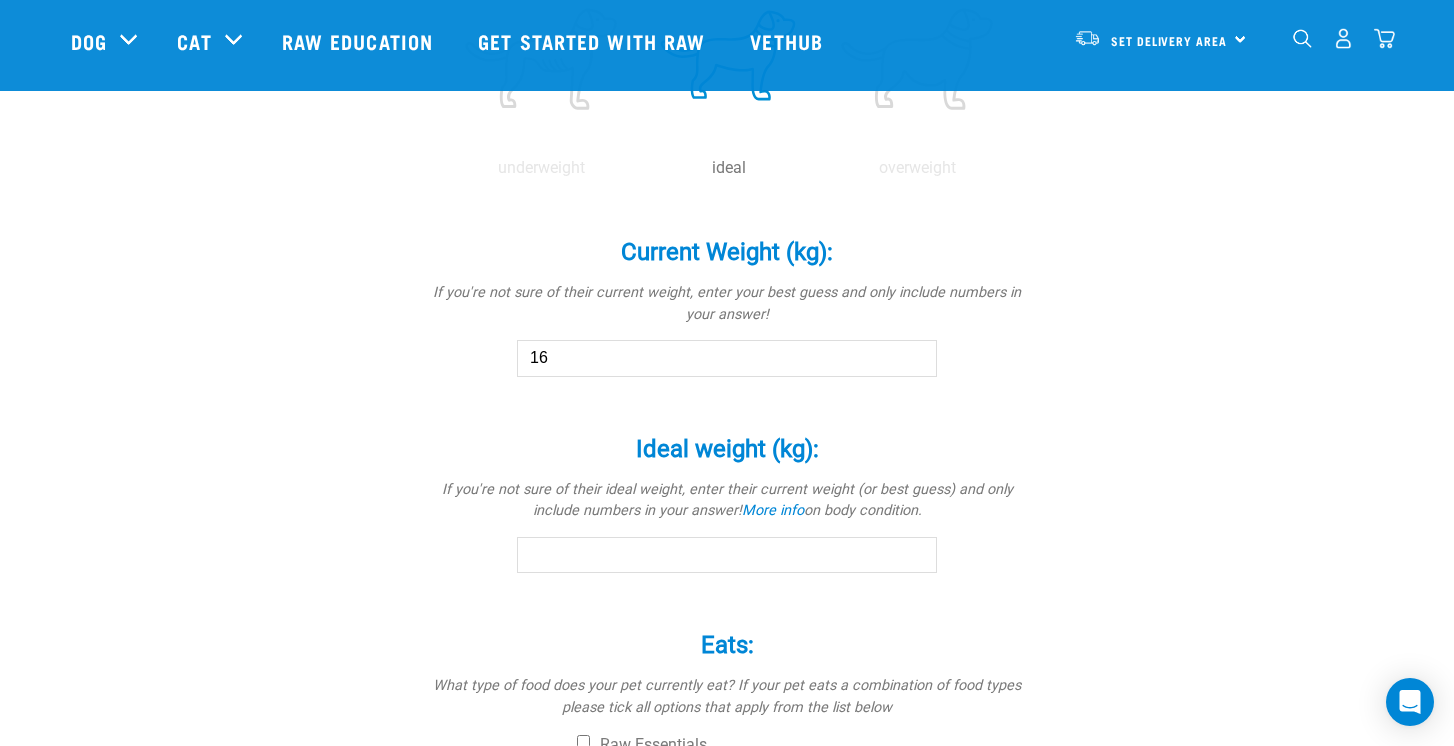 click on "Ideal weight (kg): *" at bounding box center (727, 555) 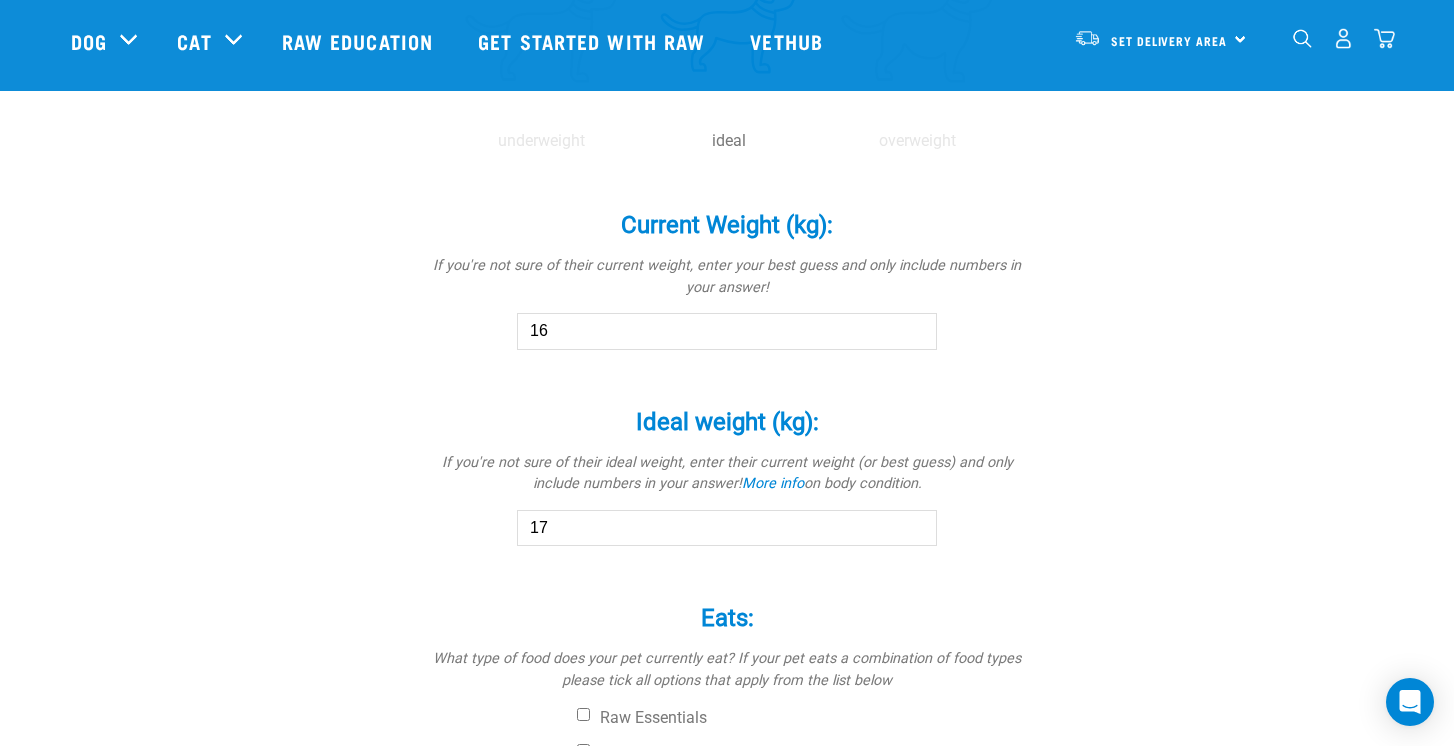 scroll, scrollTop: 1043, scrollLeft: 0, axis: vertical 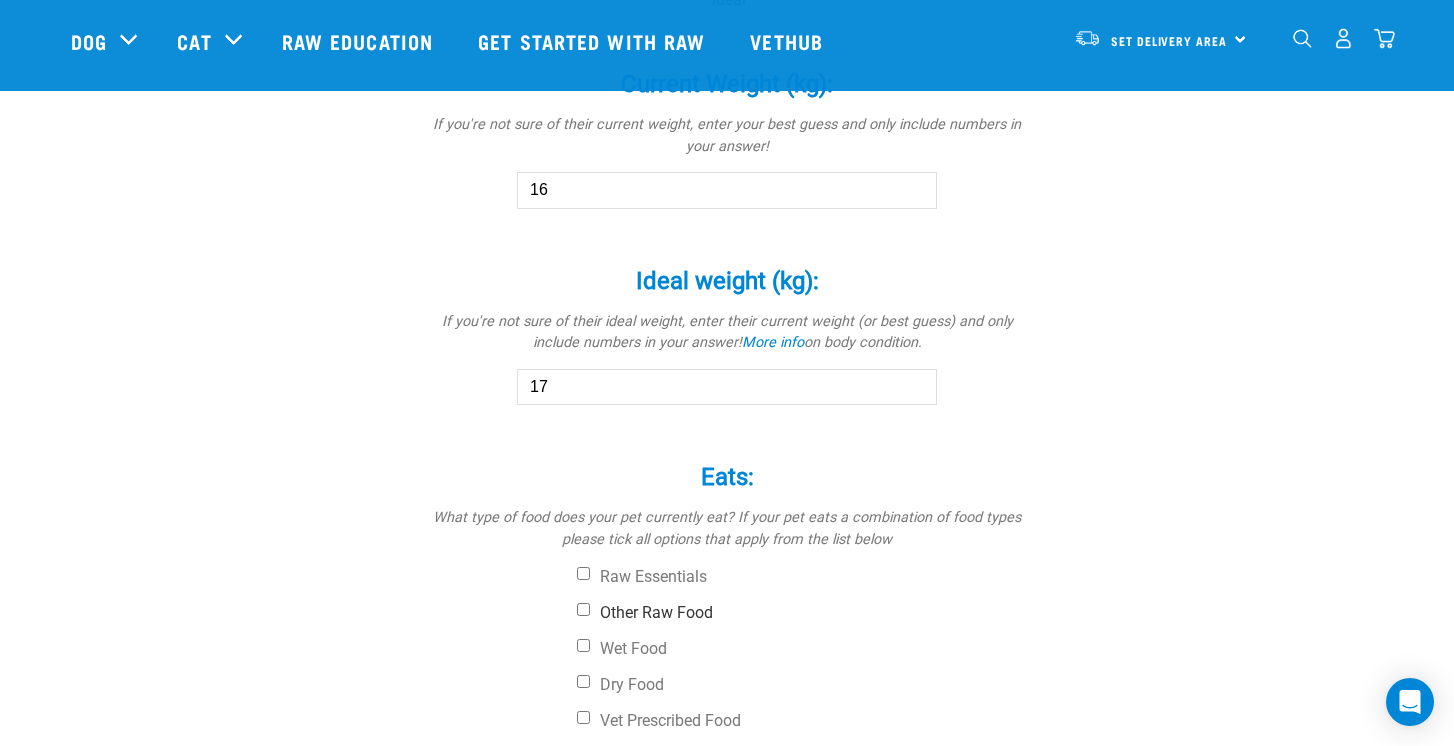type on "17" 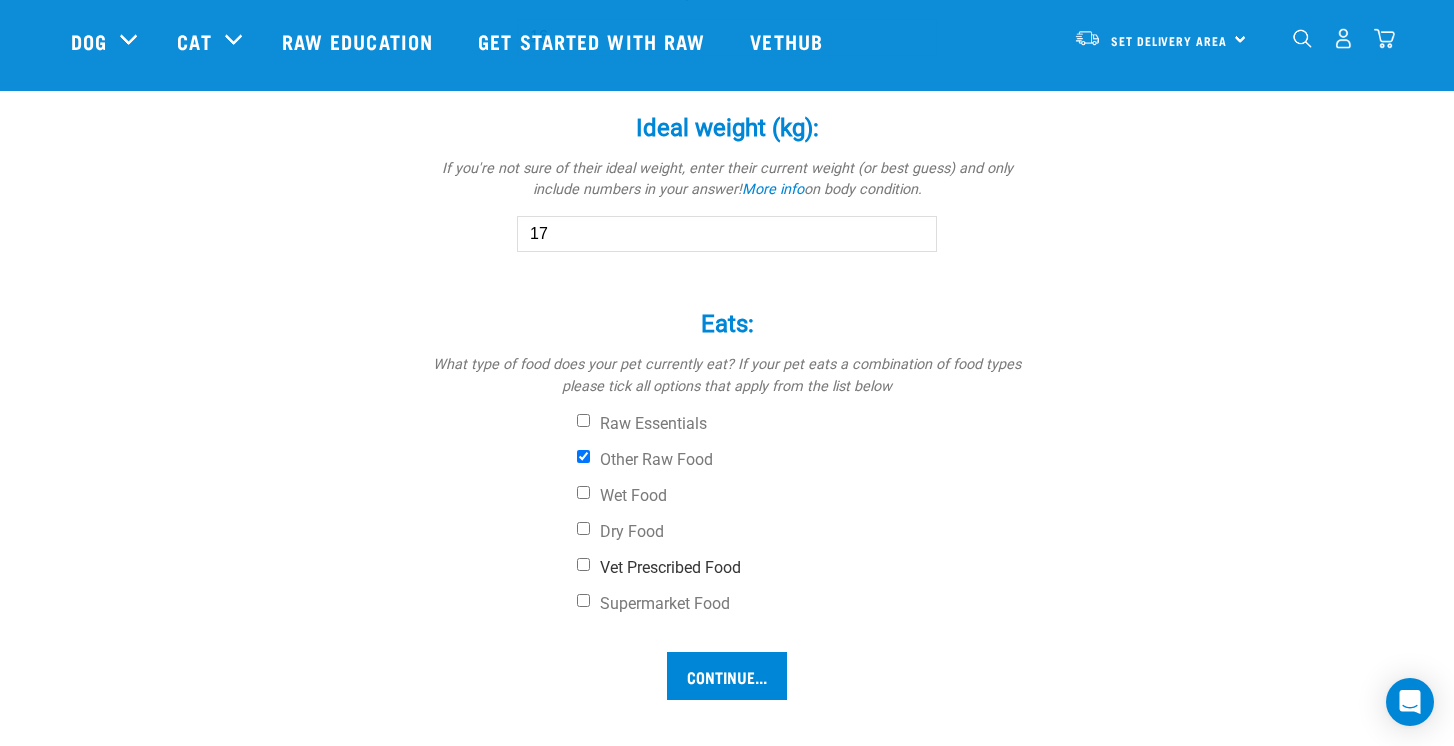 scroll, scrollTop: 1285, scrollLeft: 0, axis: vertical 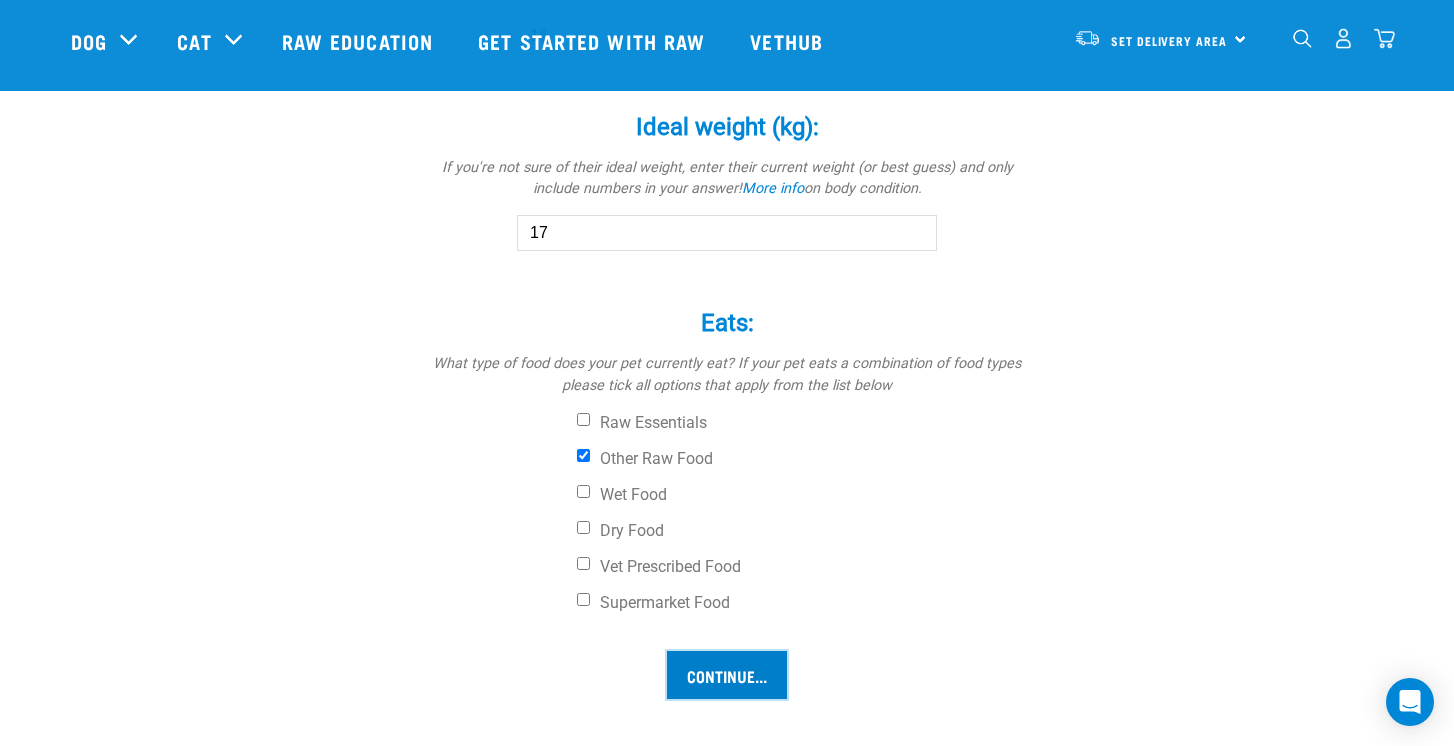 click on "Continue..." at bounding box center [727, 675] 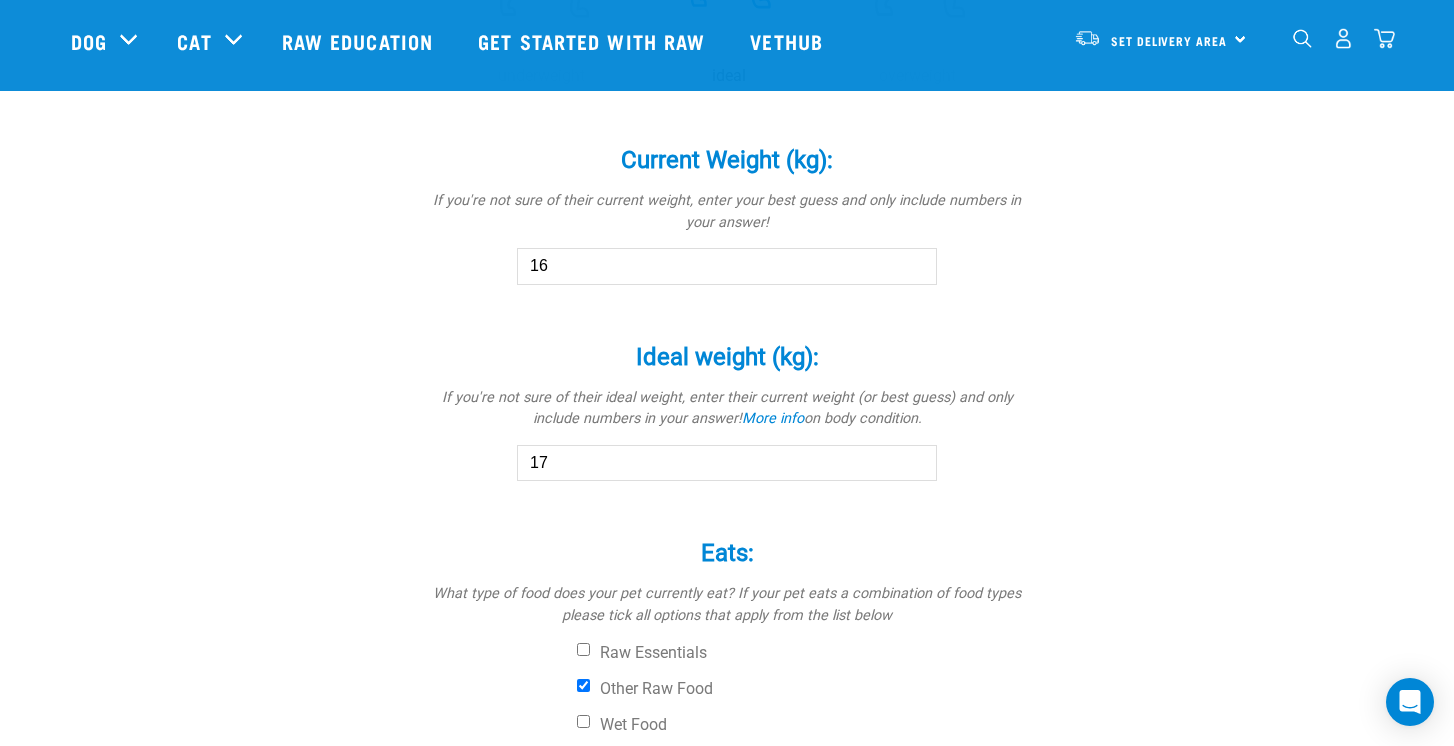 scroll, scrollTop: 1054, scrollLeft: 0, axis: vertical 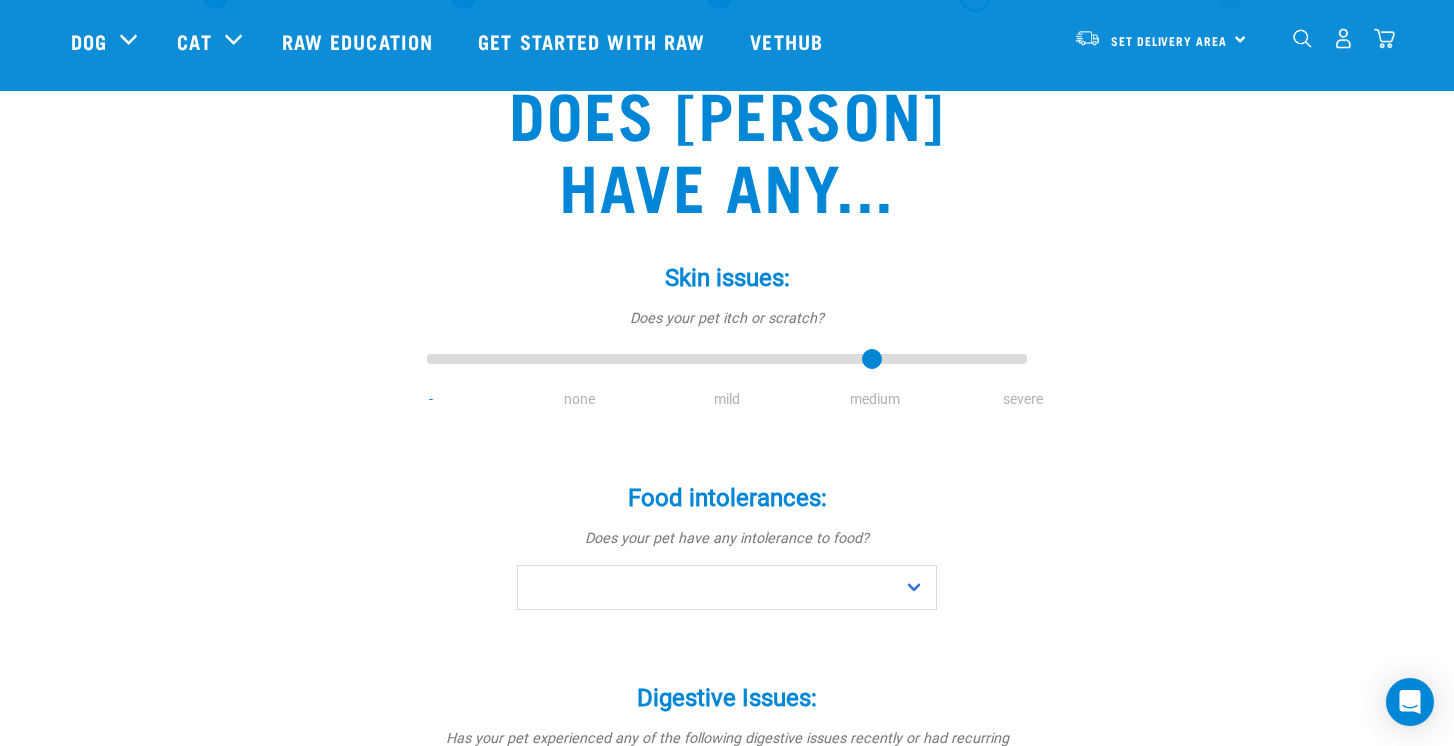 type on "3" 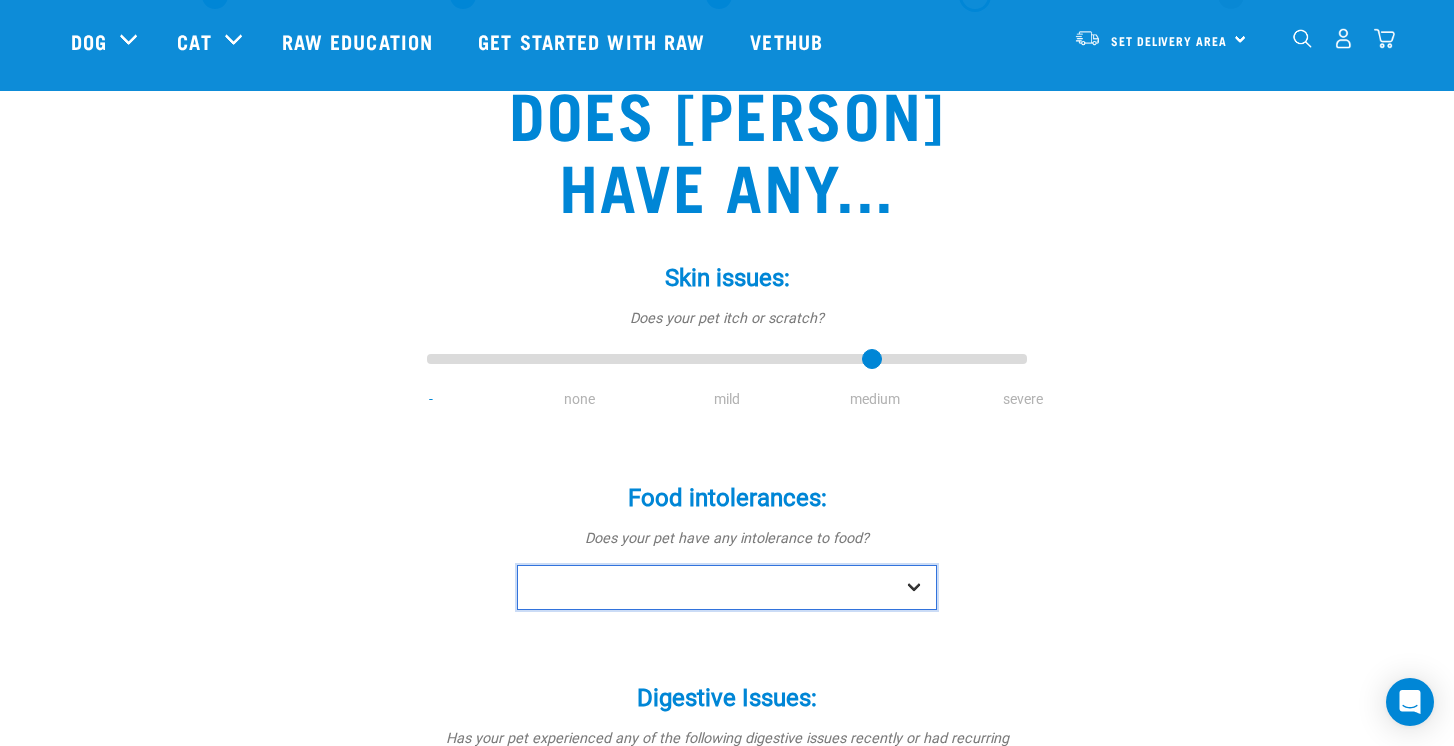 click on "No
Yes" at bounding box center (727, 587) 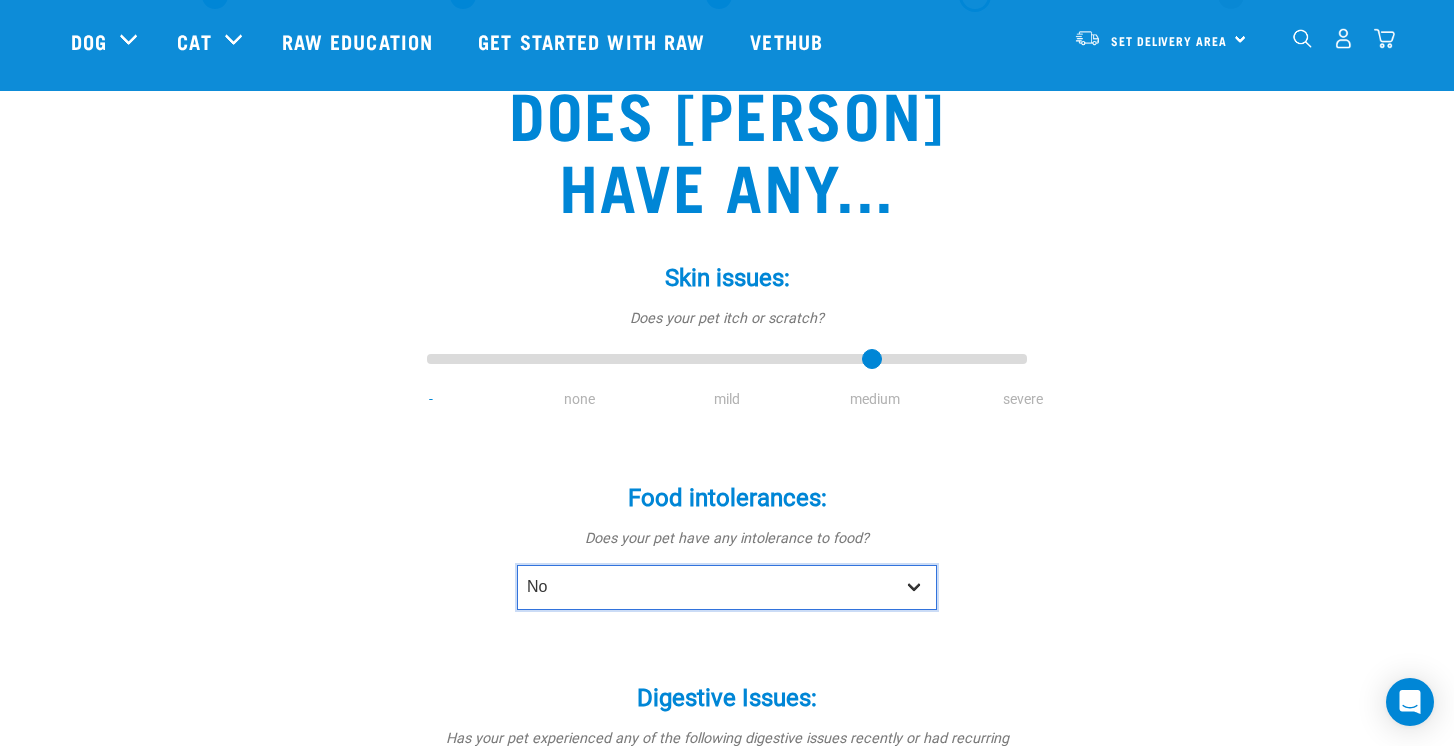 click on "No
Yes" at bounding box center (727, 587) 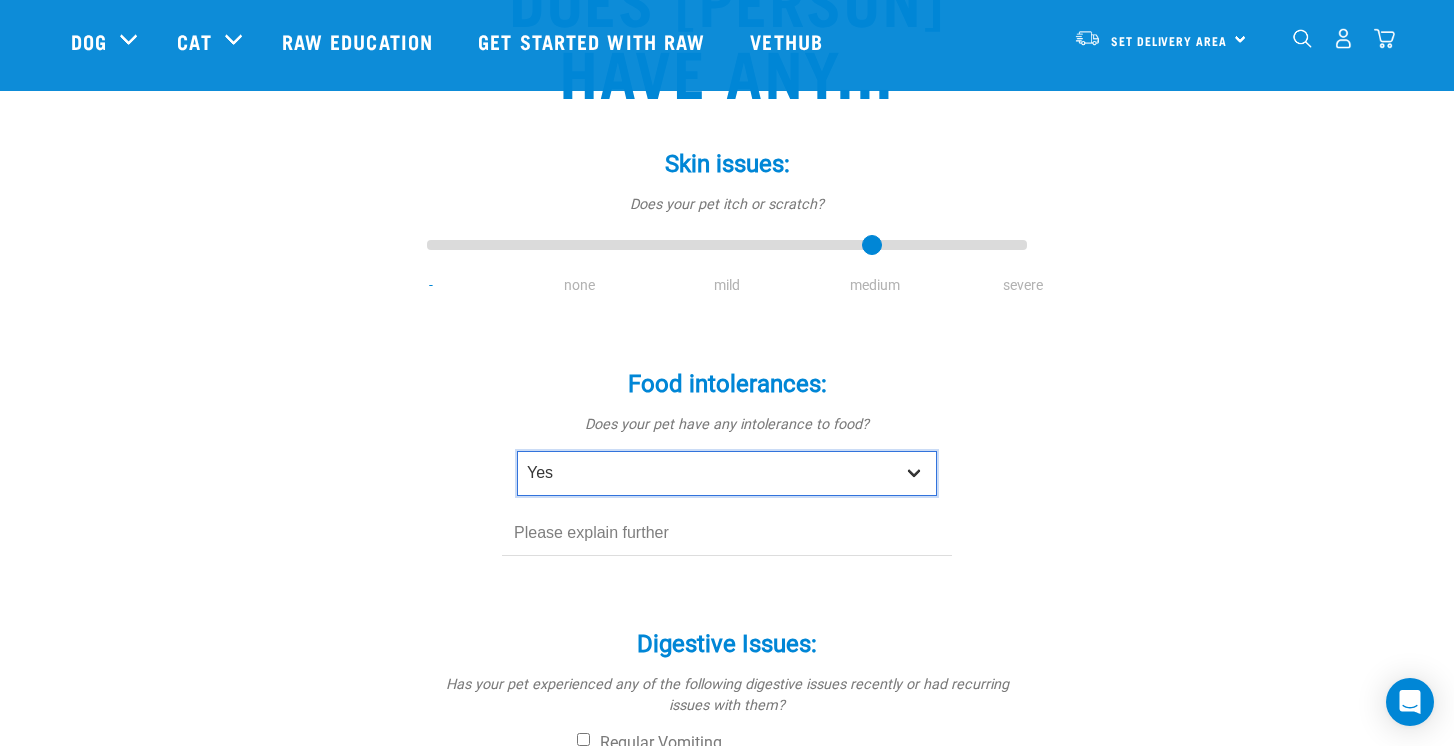 scroll, scrollTop: 263, scrollLeft: 0, axis: vertical 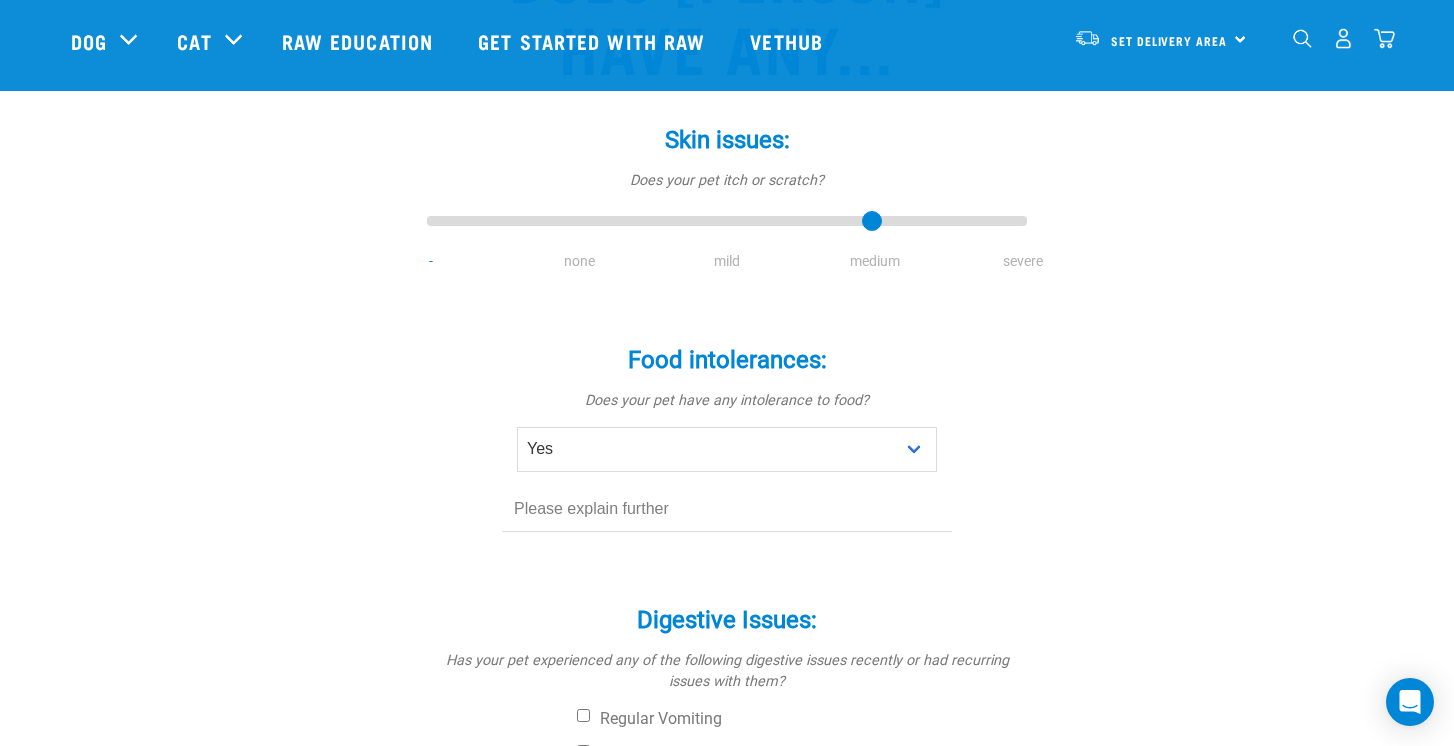 click at bounding box center [727, 509] 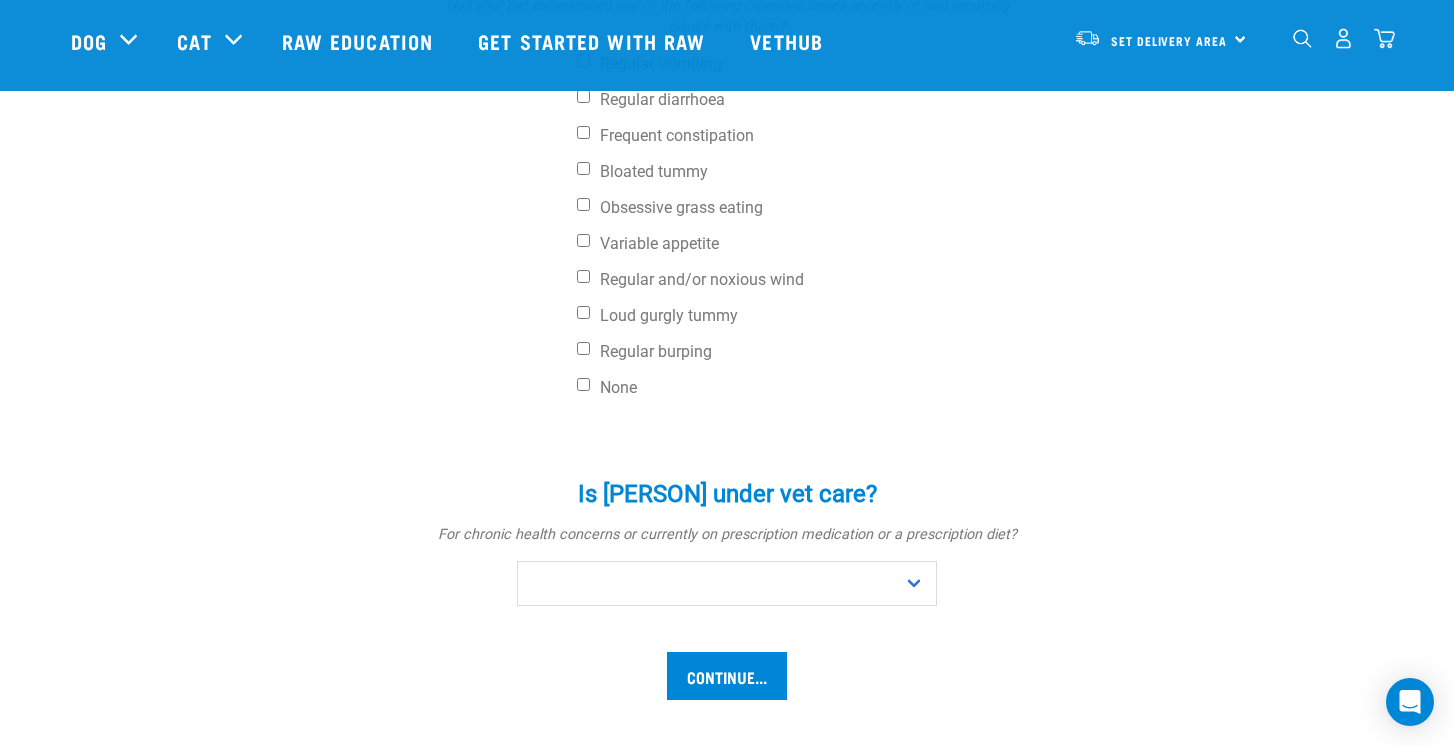 scroll, scrollTop: 922, scrollLeft: 0, axis: vertical 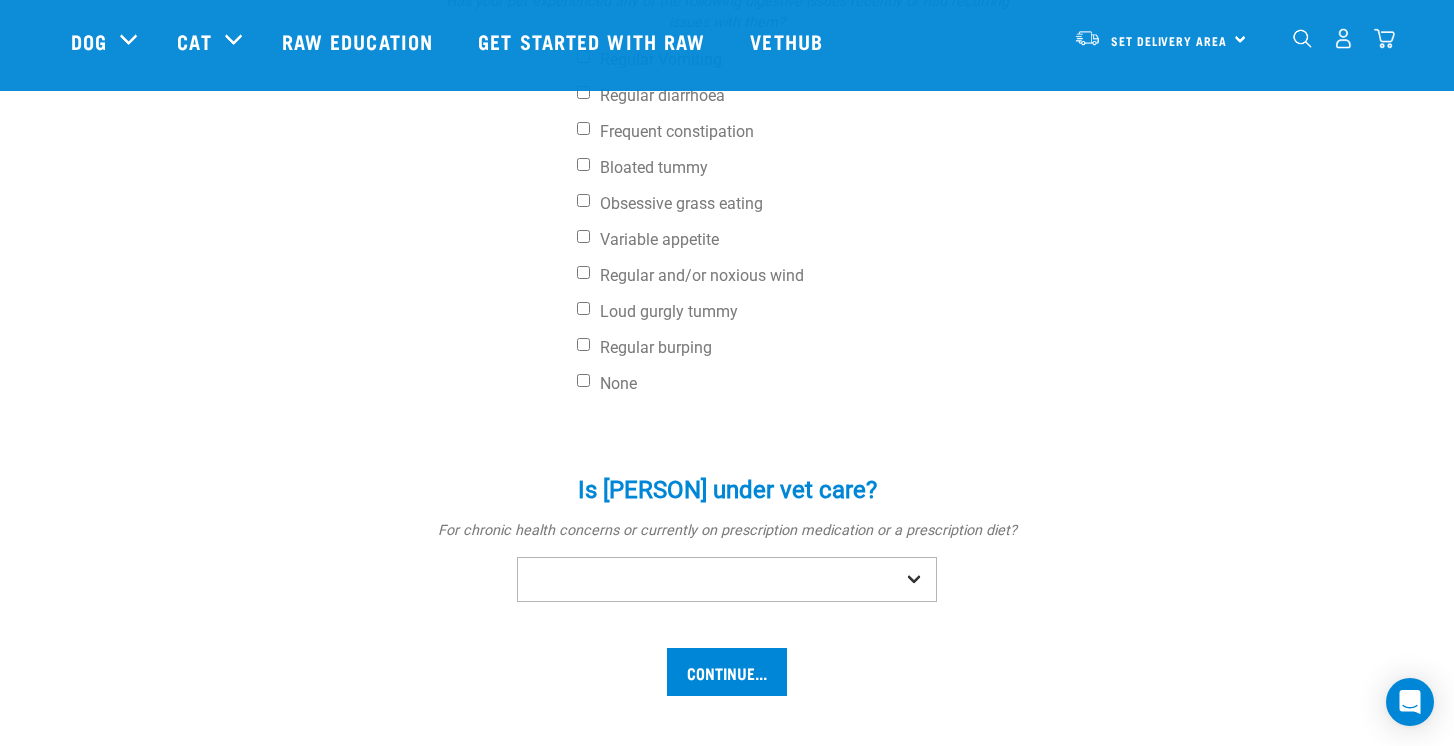 type on "Tripe- makes him vomit" 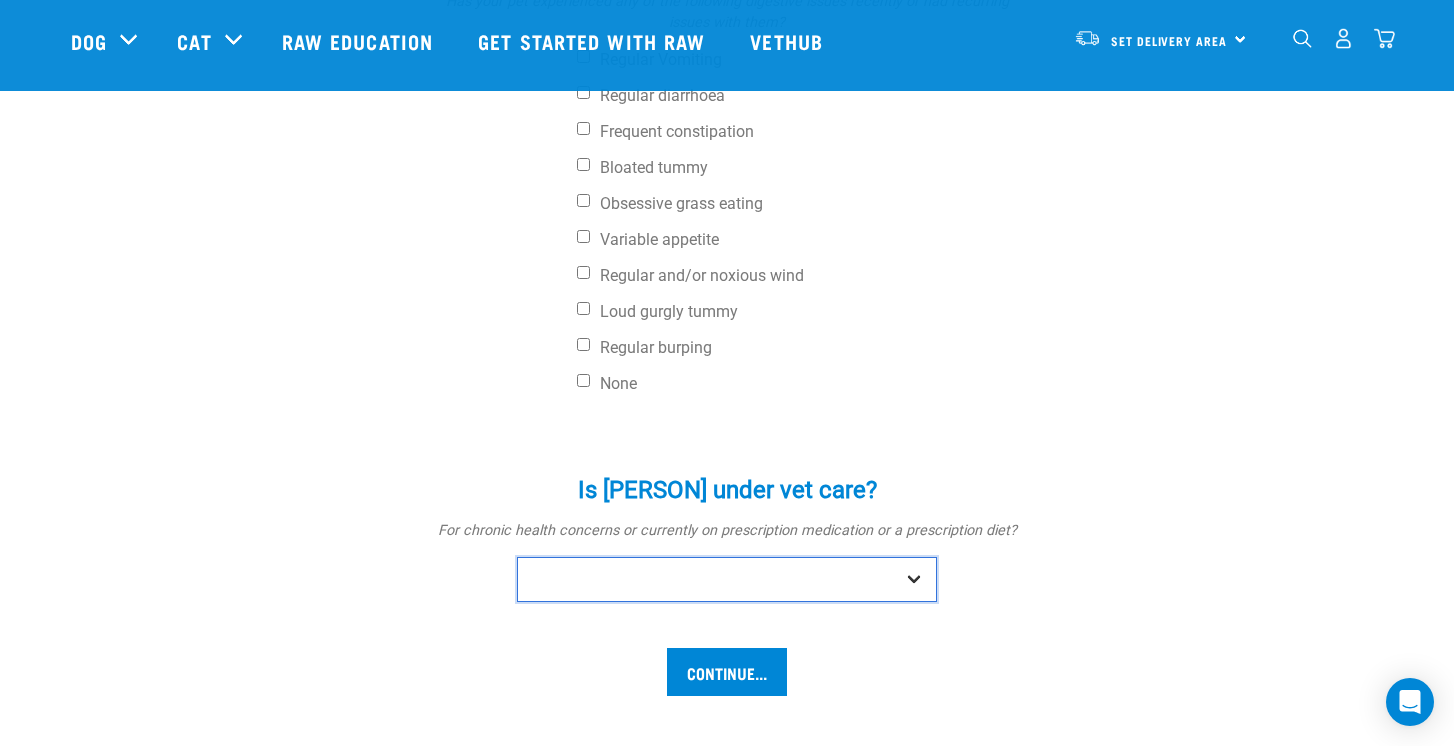 click on "No
Yes" at bounding box center [727, 579] 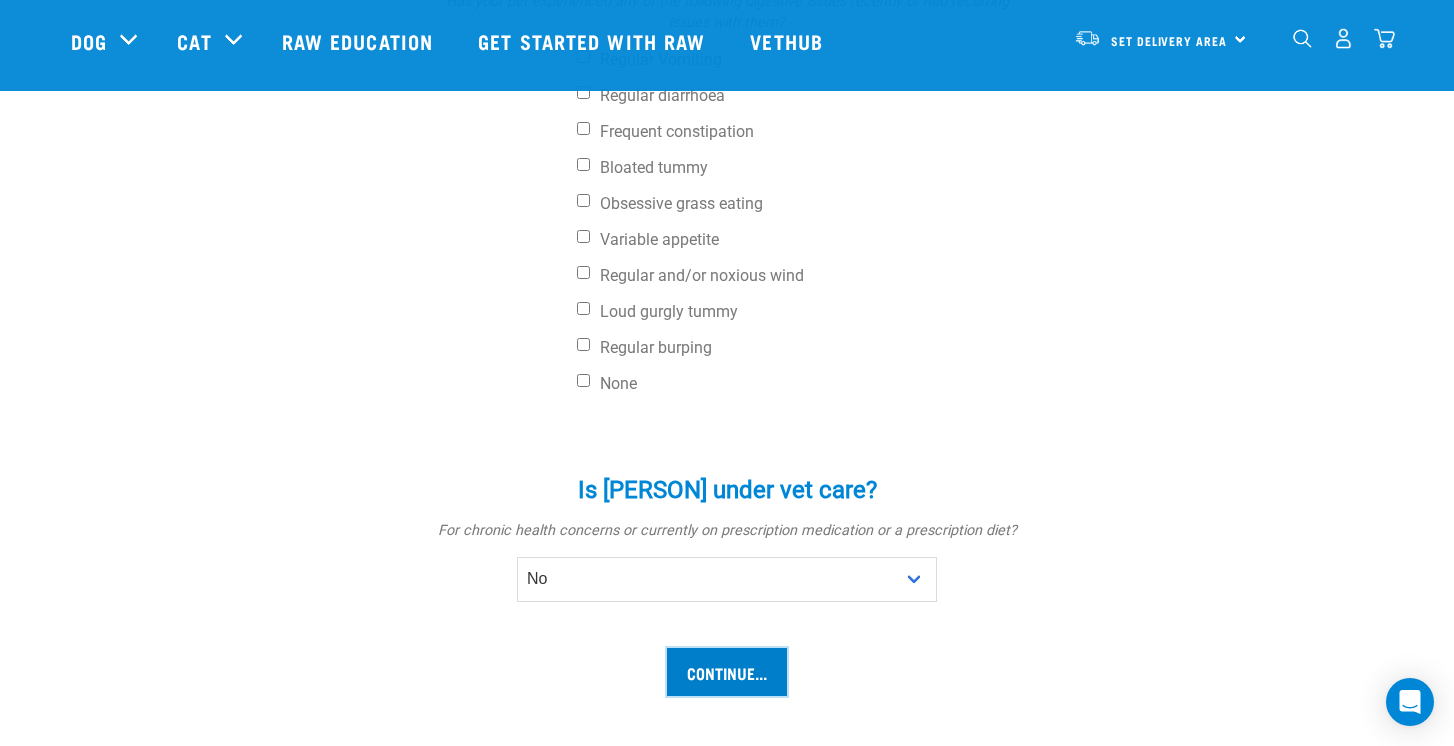 click on "Continue..." at bounding box center [727, 672] 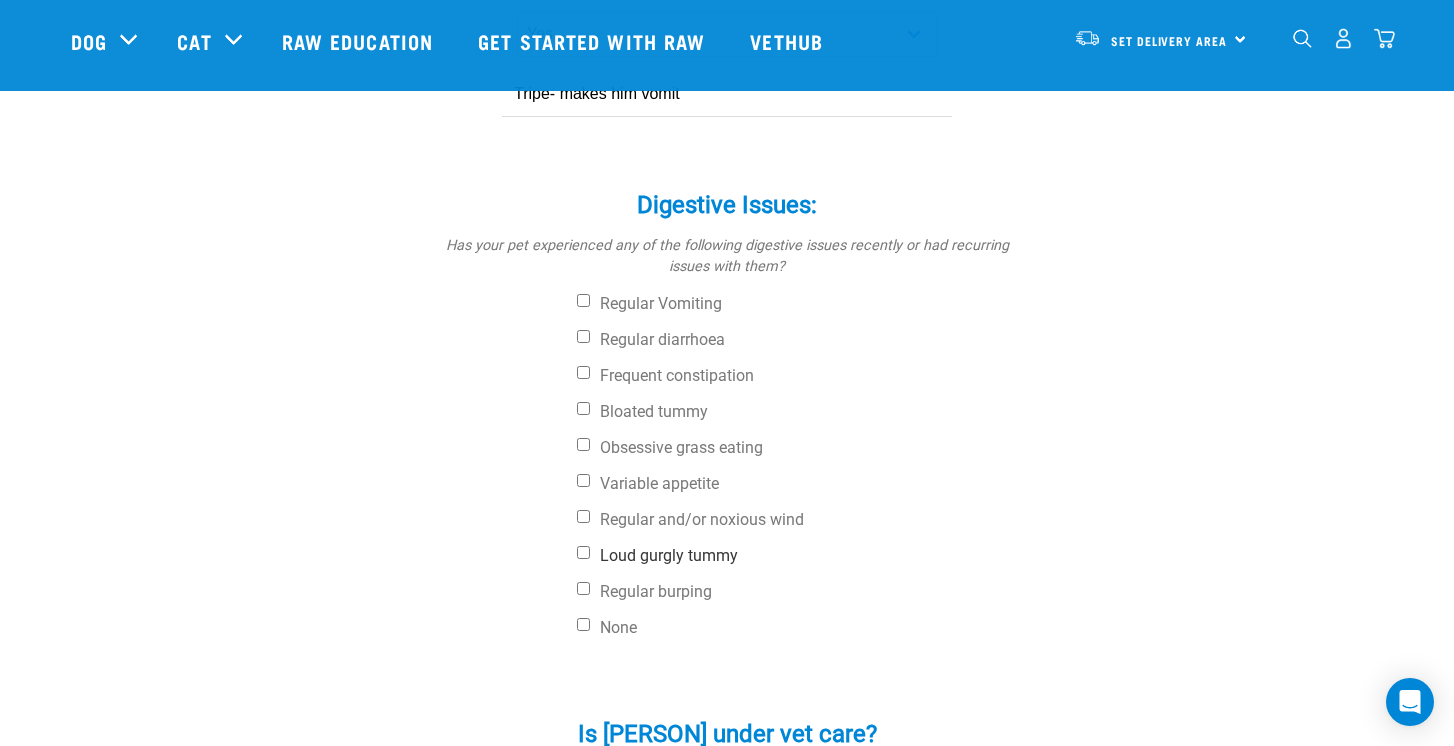 scroll, scrollTop: 774, scrollLeft: 0, axis: vertical 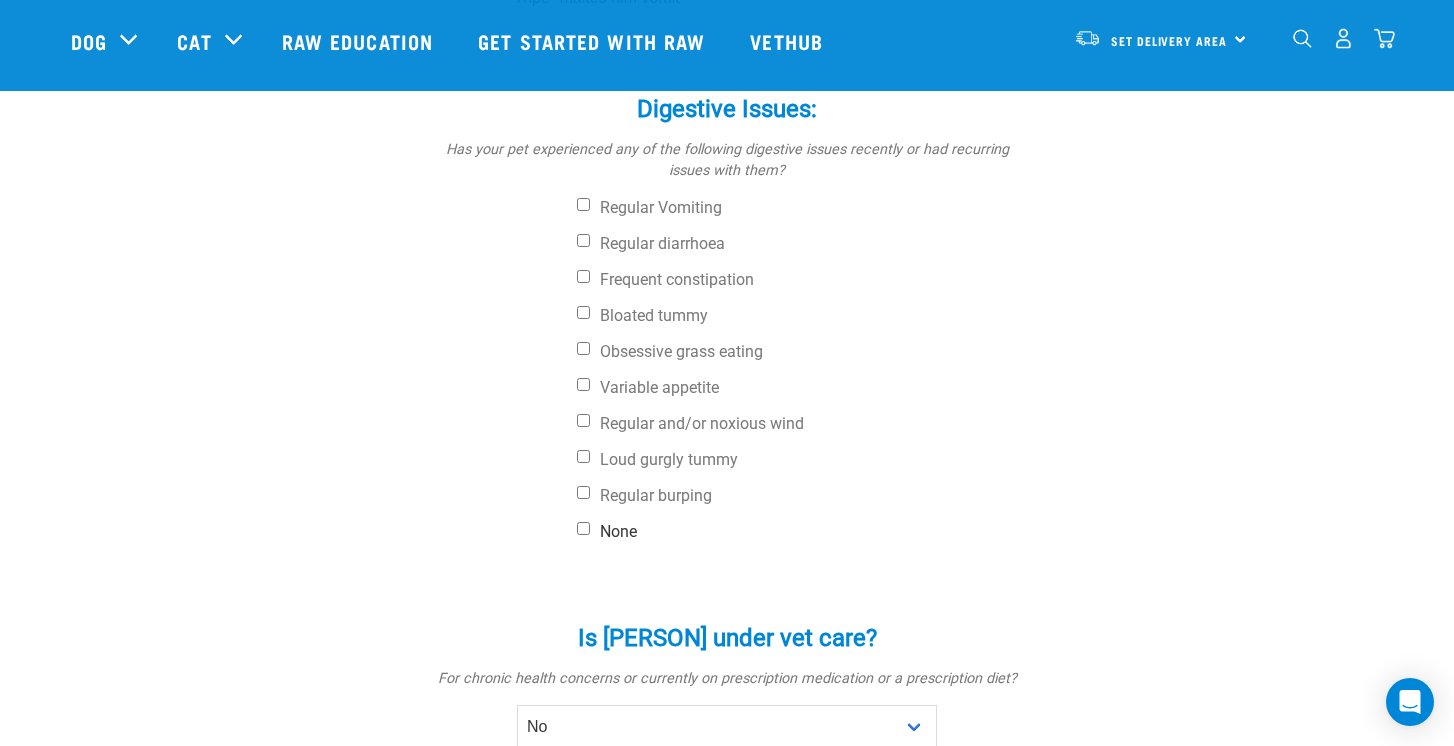 click on "None" at bounding box center (802, 532) 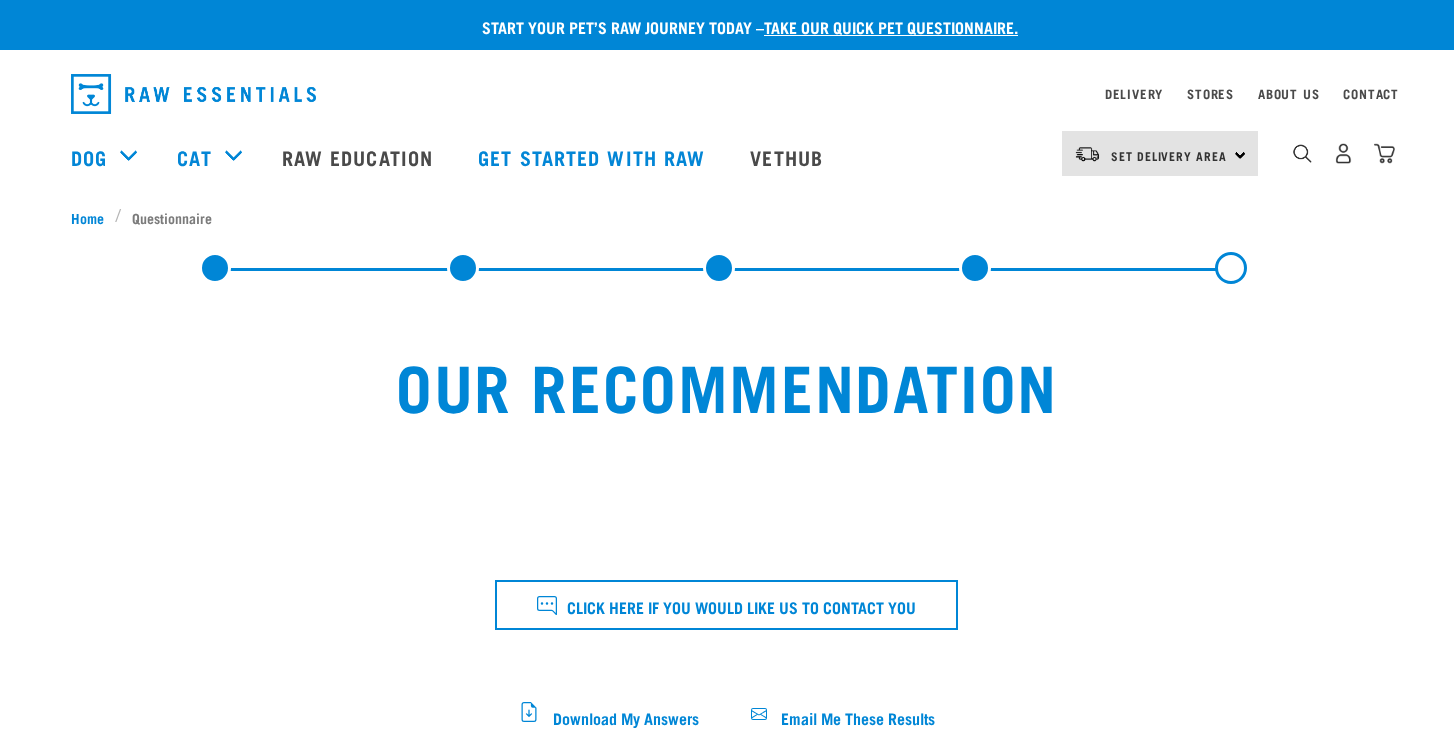 scroll, scrollTop: 44, scrollLeft: 0, axis: vertical 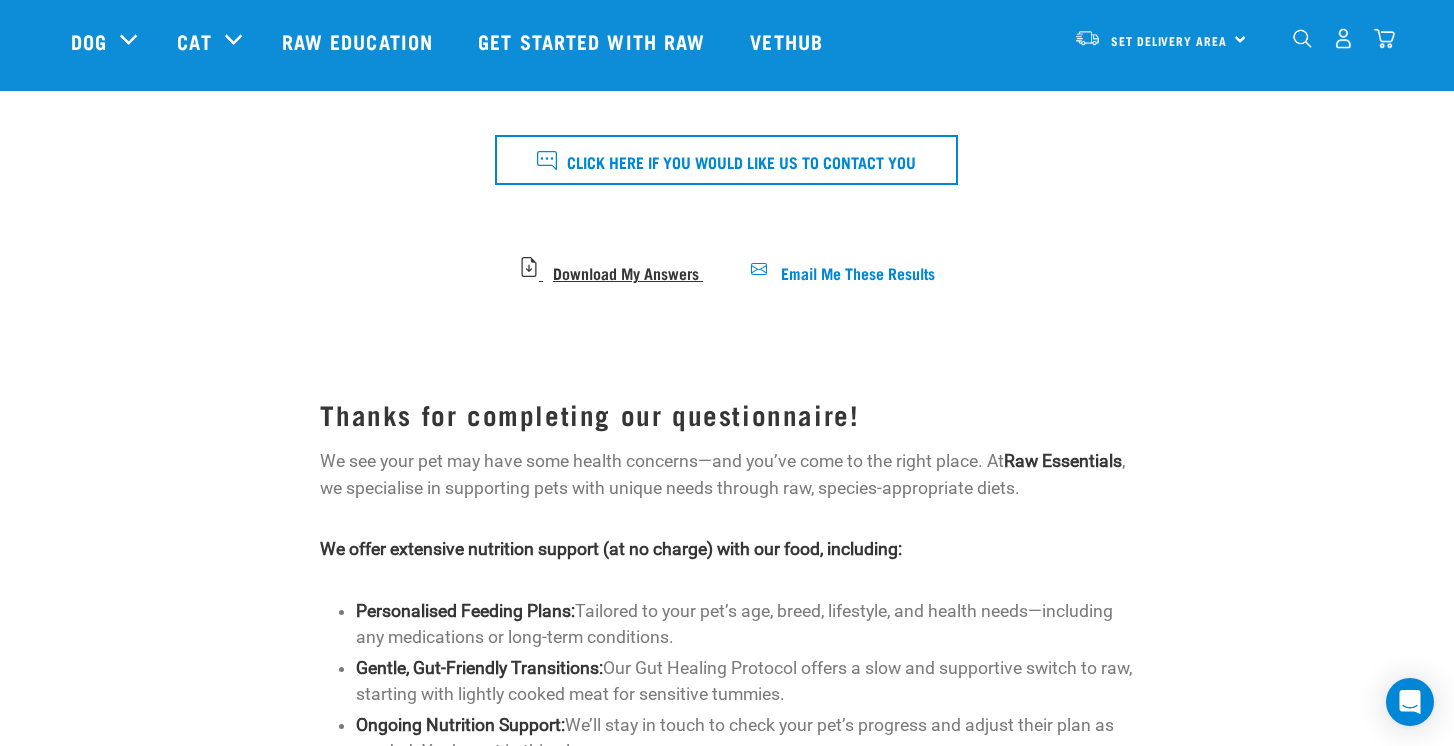 click on "Download My Answers" at bounding box center [626, 271] 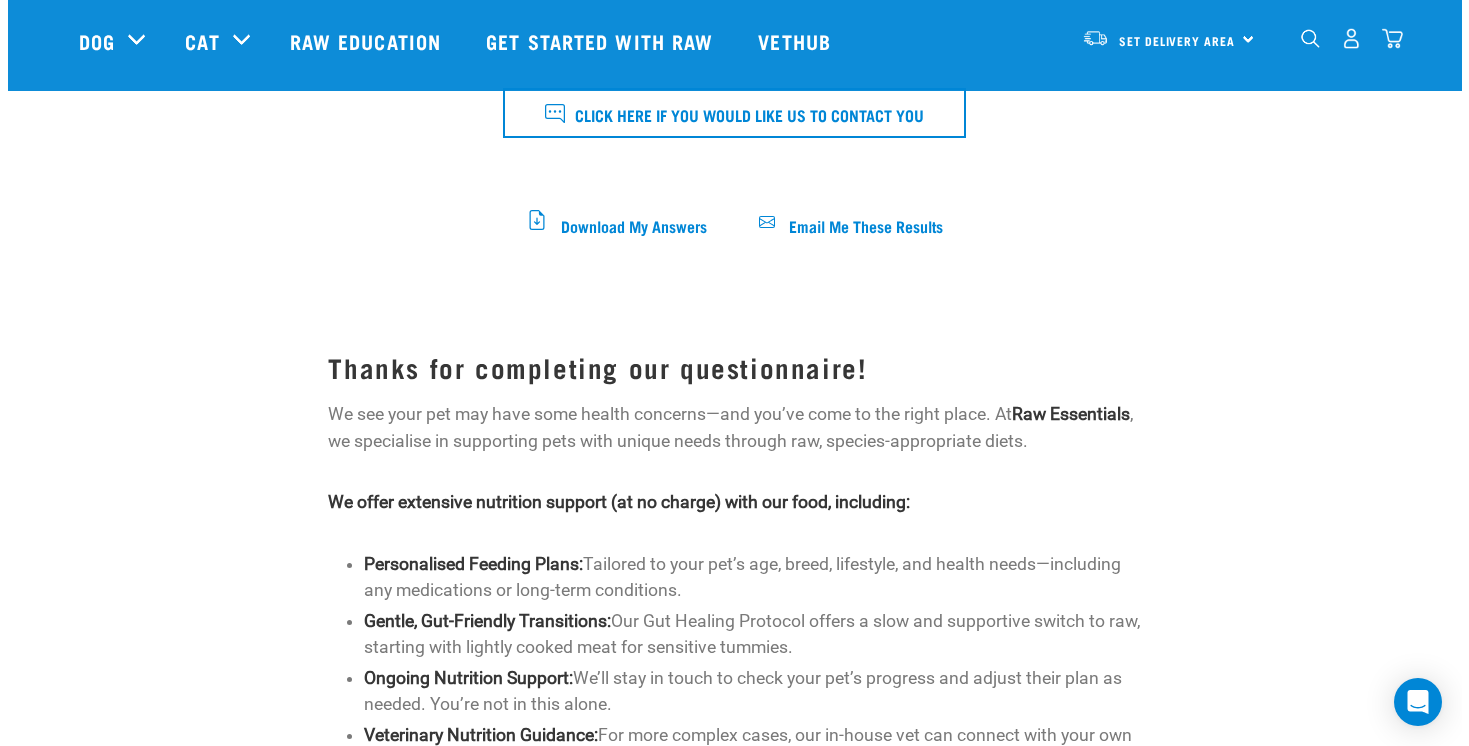 scroll, scrollTop: 366, scrollLeft: 0, axis: vertical 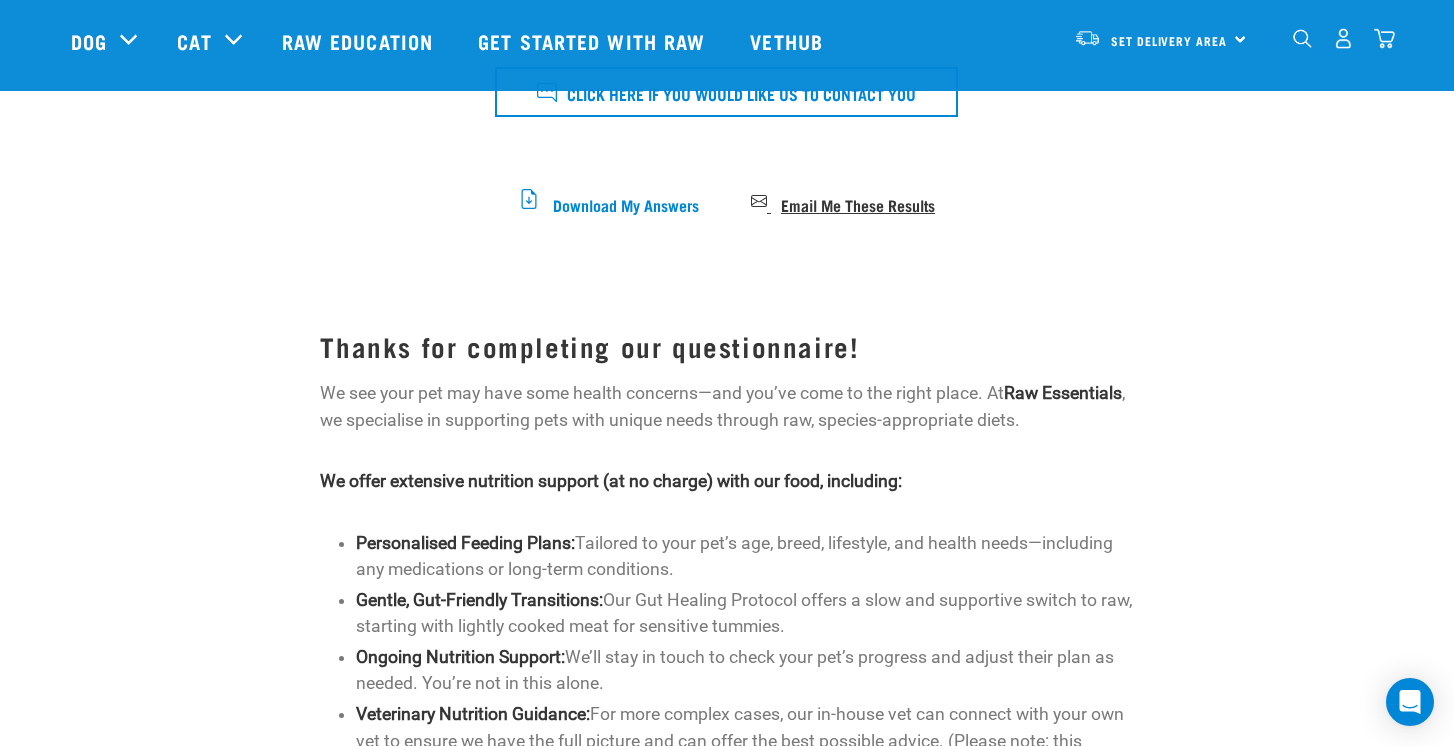 click on "Email Me These Results" at bounding box center (858, 203) 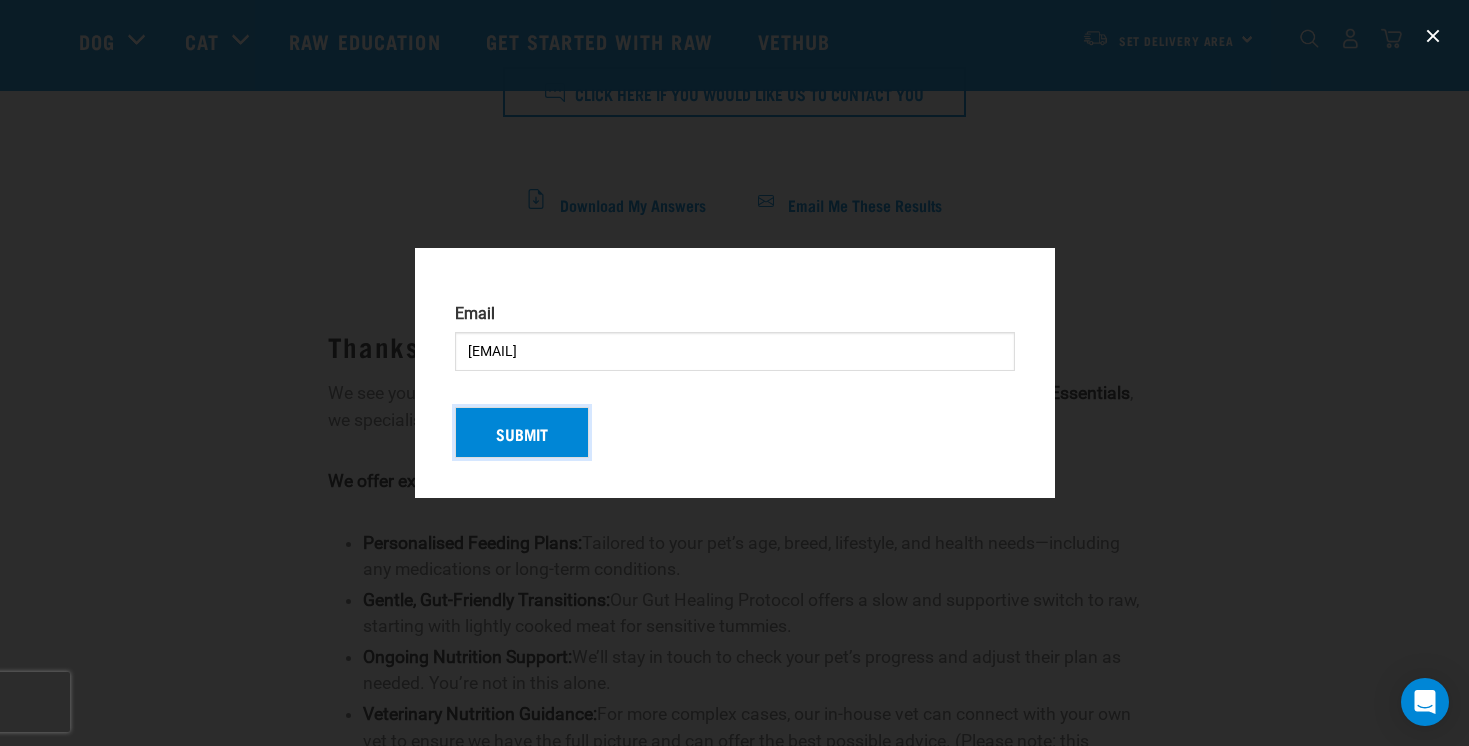 click on "Submit" at bounding box center [522, 433] 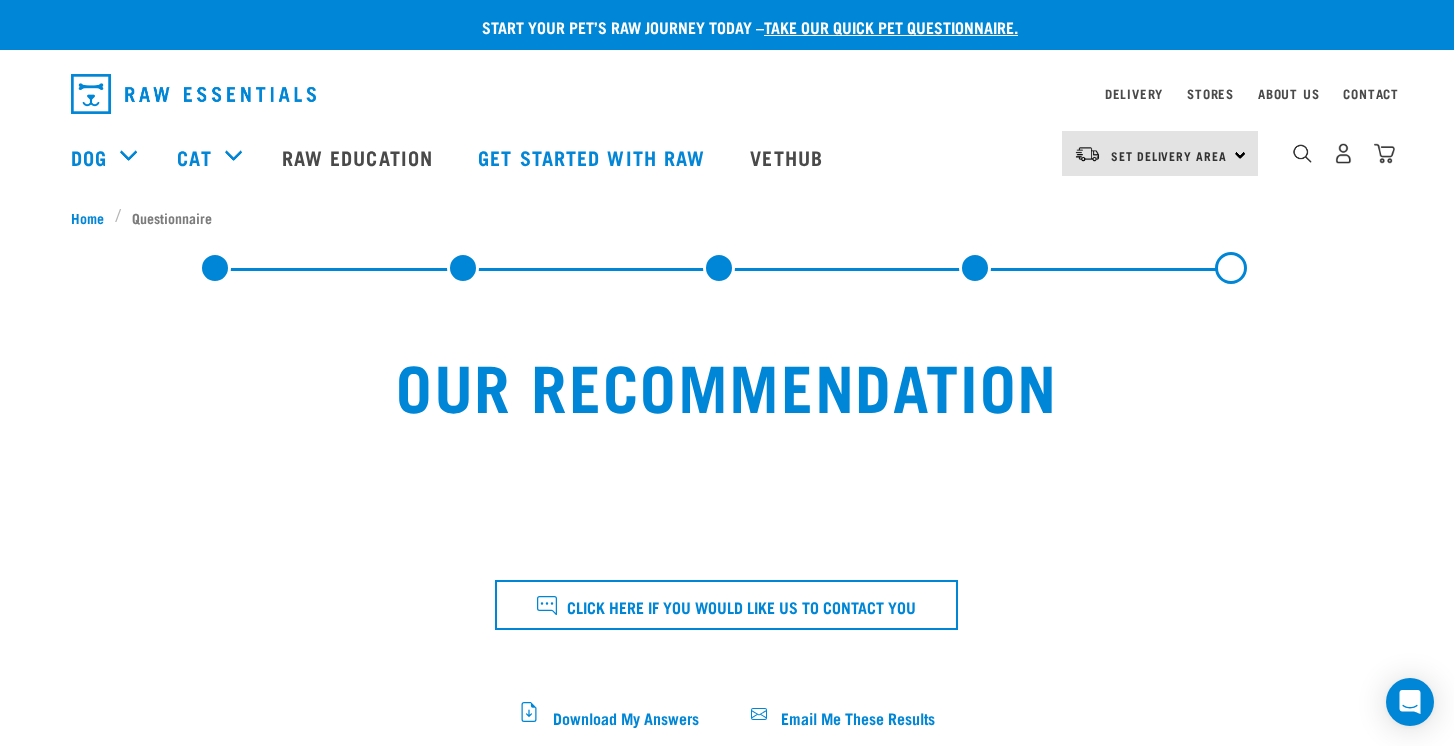 scroll, scrollTop: 0, scrollLeft: 0, axis: both 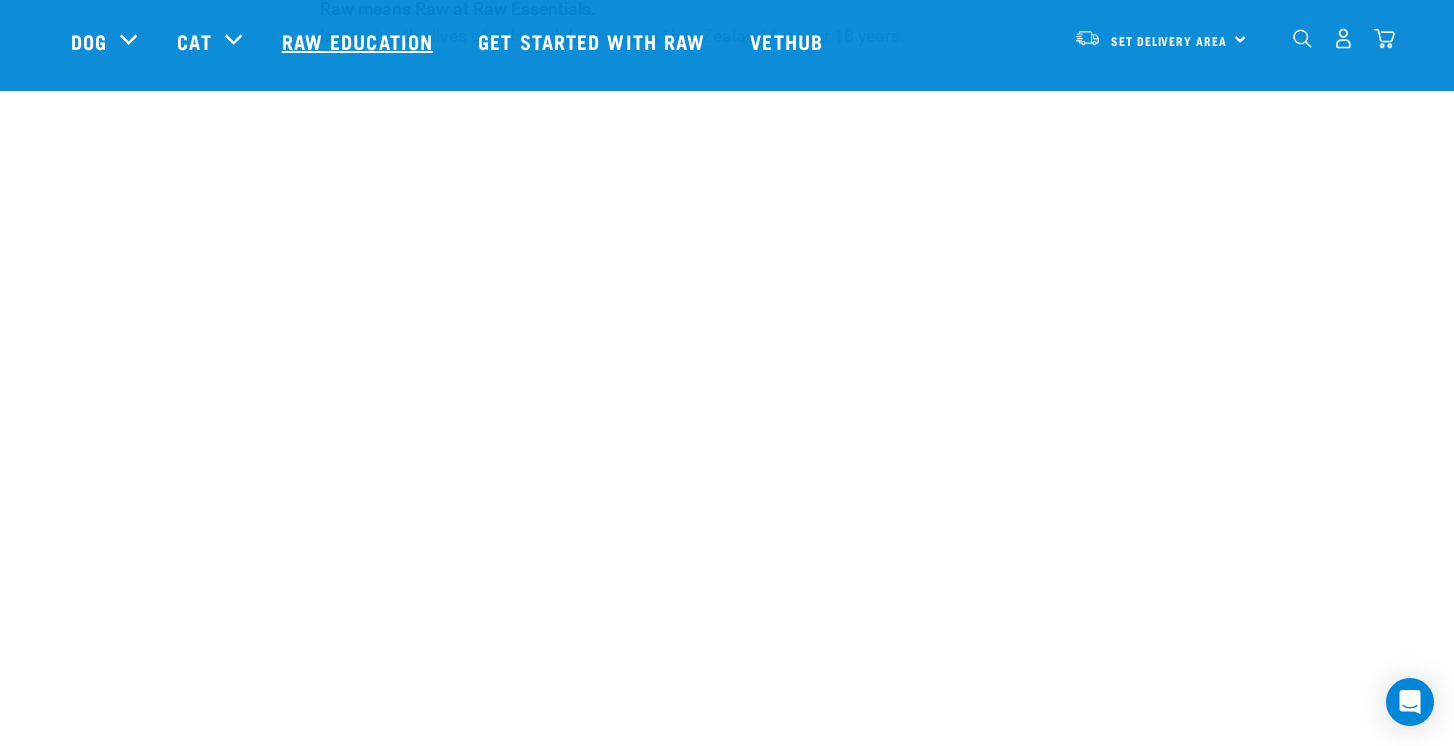 click on "Raw Education" at bounding box center [360, 41] 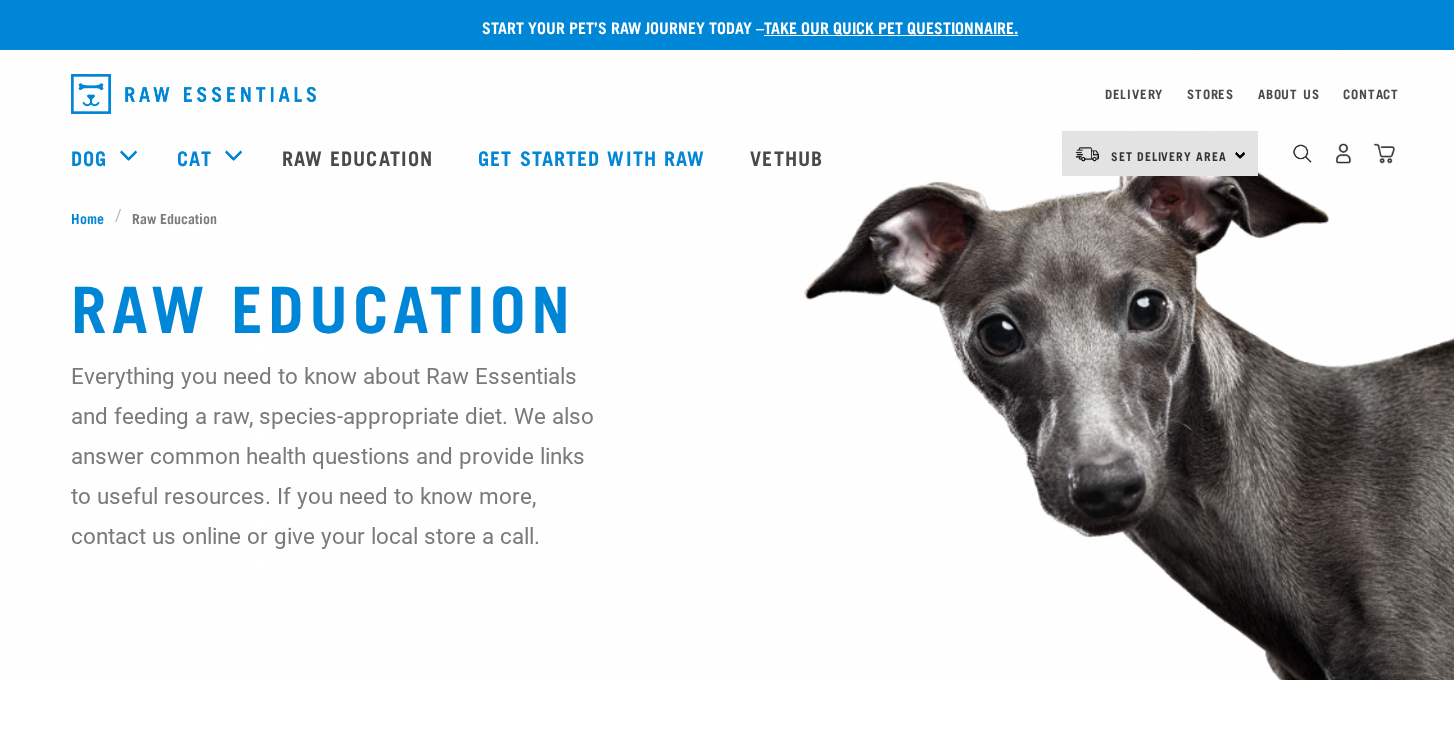 scroll, scrollTop: 0, scrollLeft: 0, axis: both 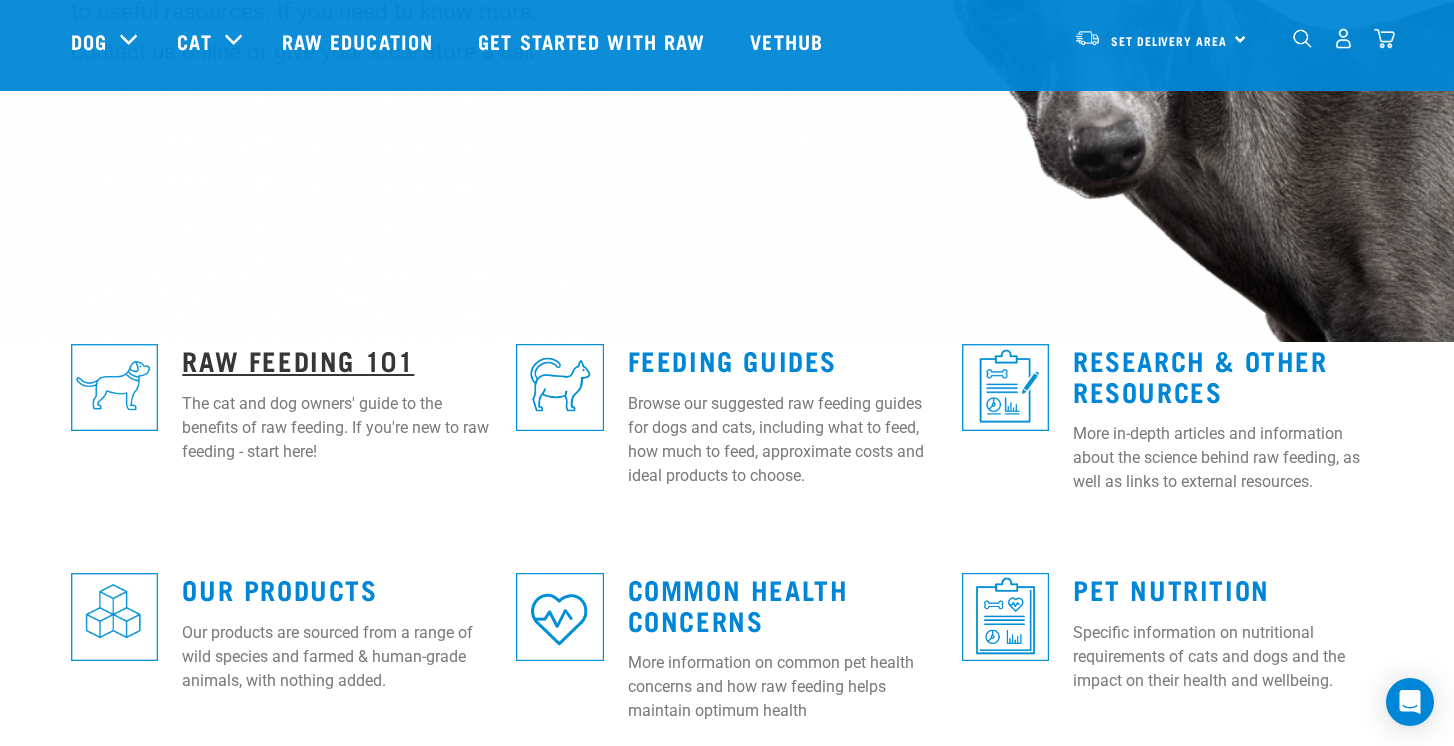 click on "Raw Feeding 101" at bounding box center [298, 359] 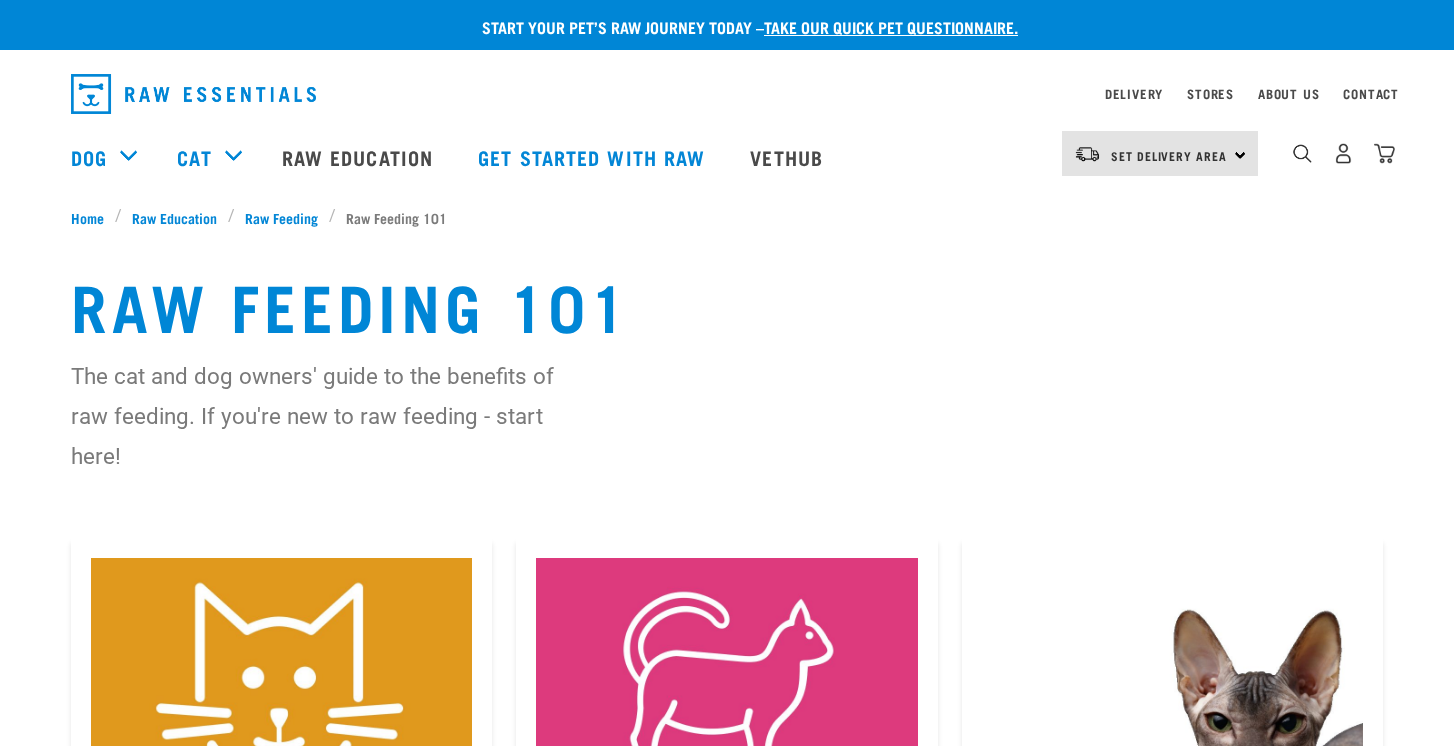 scroll, scrollTop: 0, scrollLeft: 0, axis: both 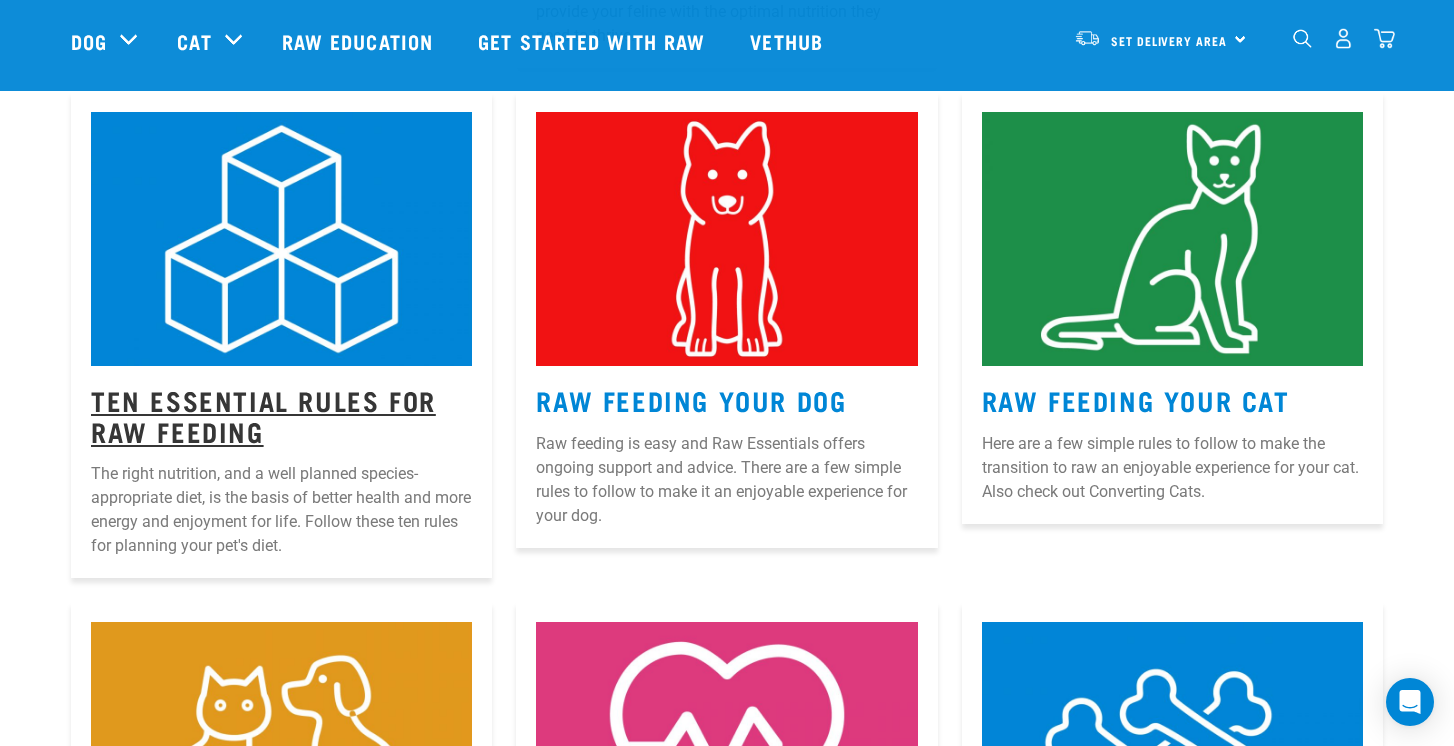 click on "Ten Essential Rules for Raw Feeding" at bounding box center [263, 415] 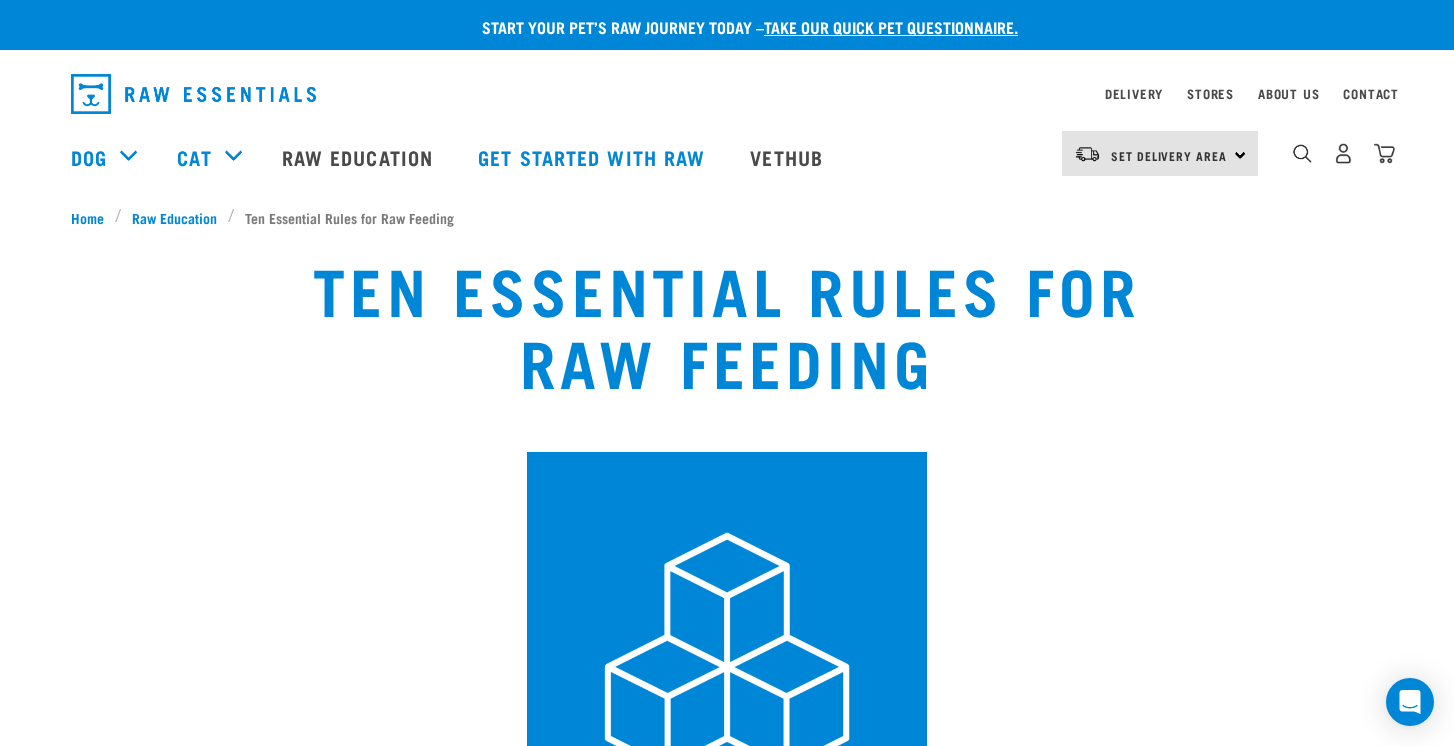 scroll, scrollTop: 0, scrollLeft: 0, axis: both 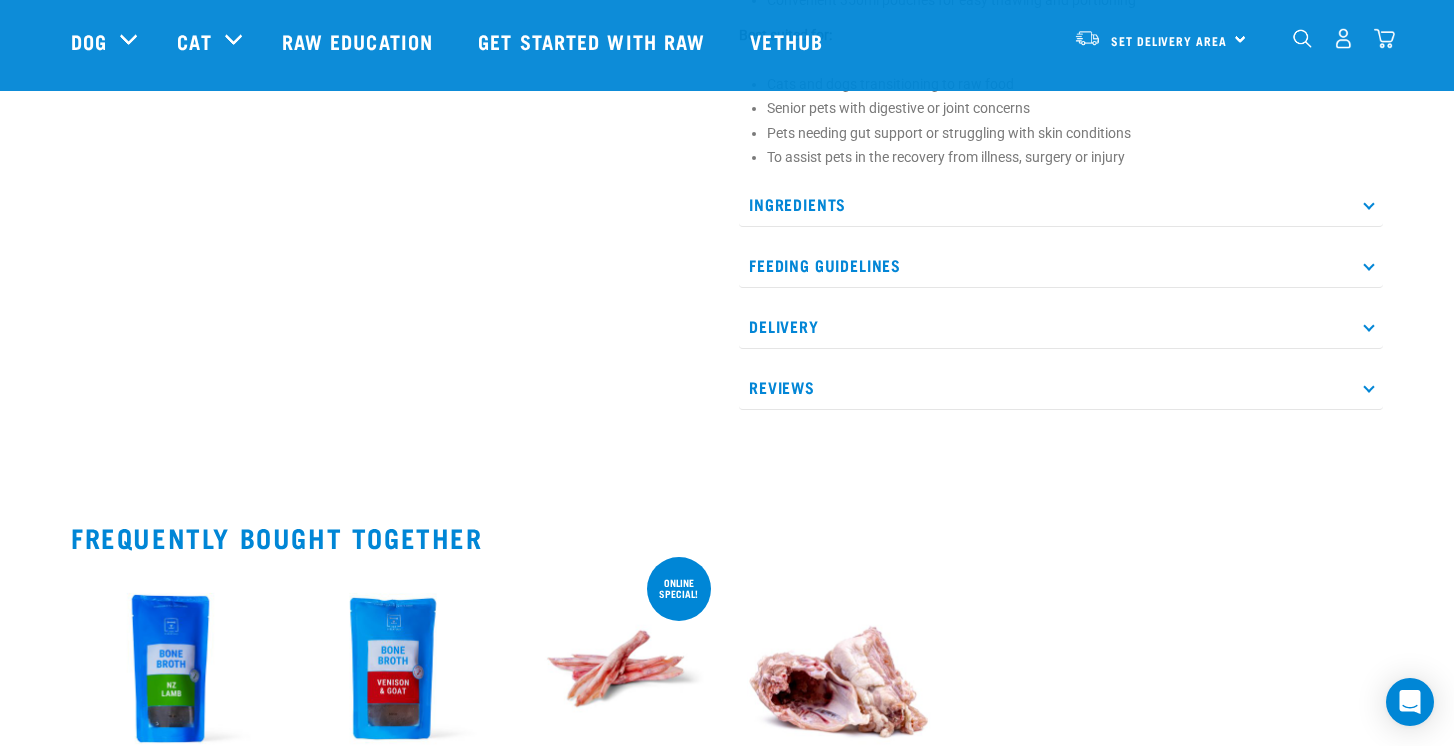 click on "Feeding Guidelines" at bounding box center [1061, 265] 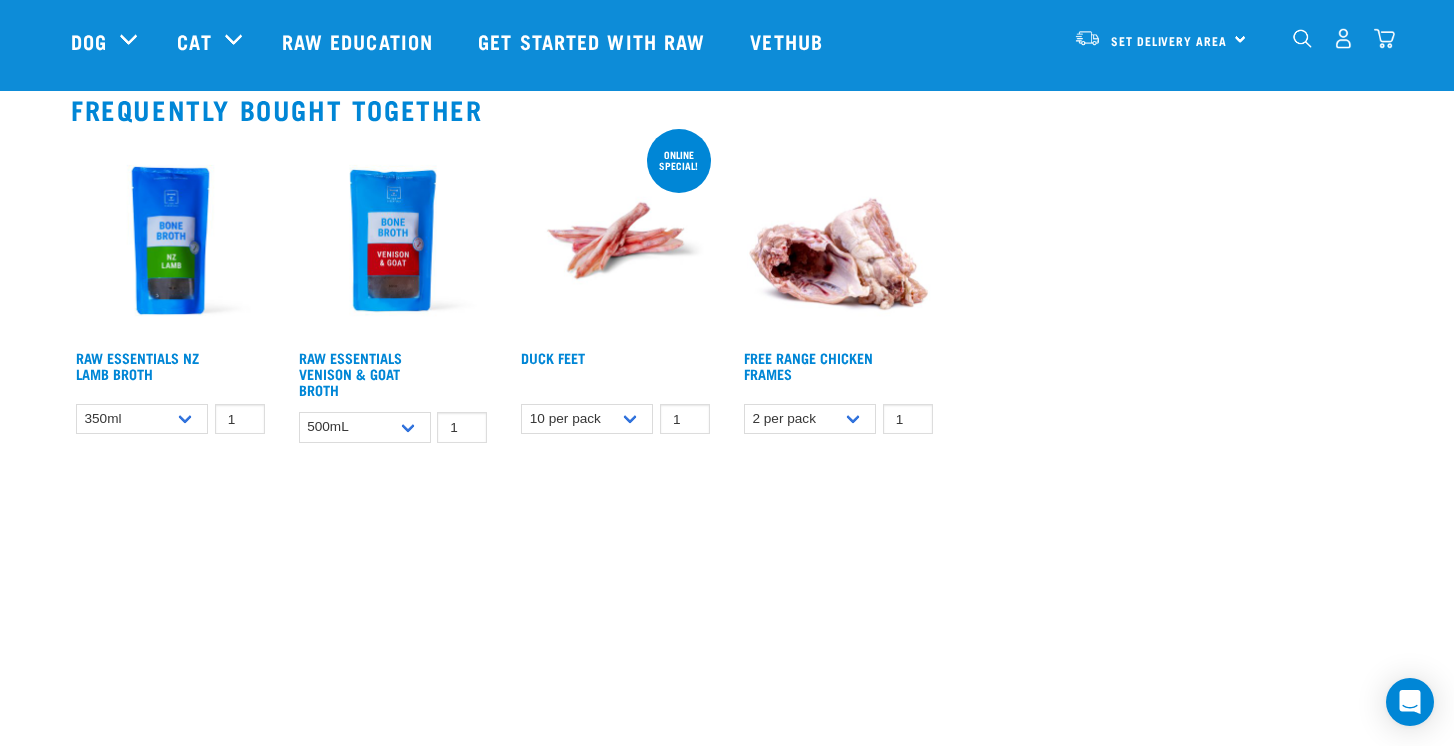 scroll, scrollTop: 1699, scrollLeft: 0, axis: vertical 